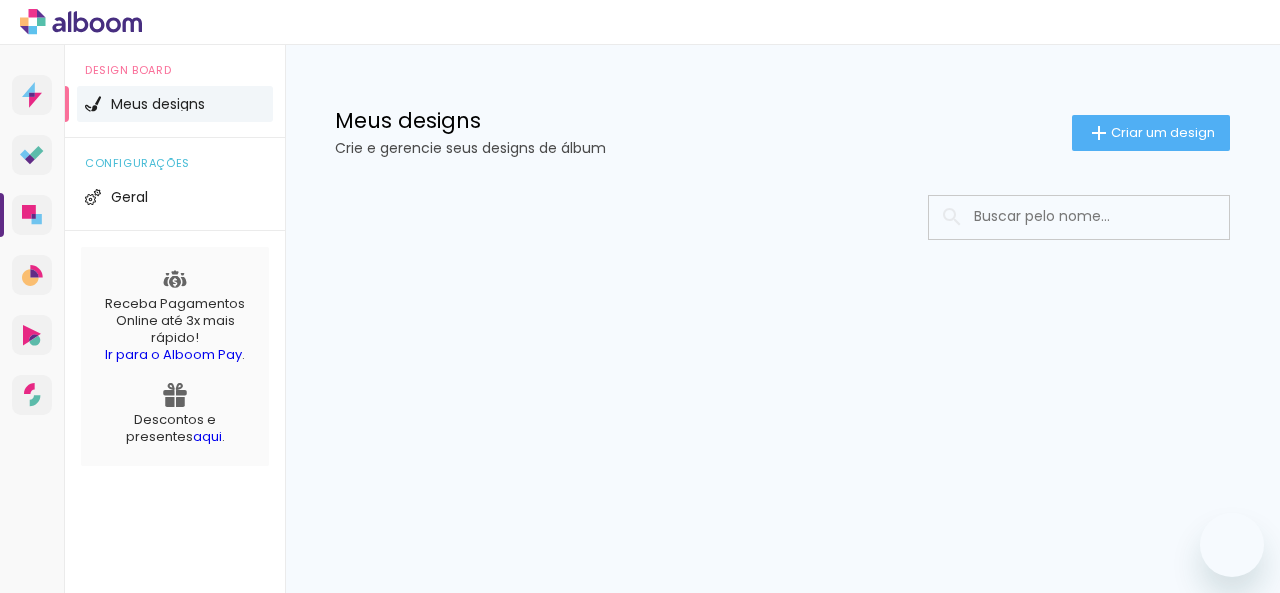 scroll, scrollTop: 0, scrollLeft: 0, axis: both 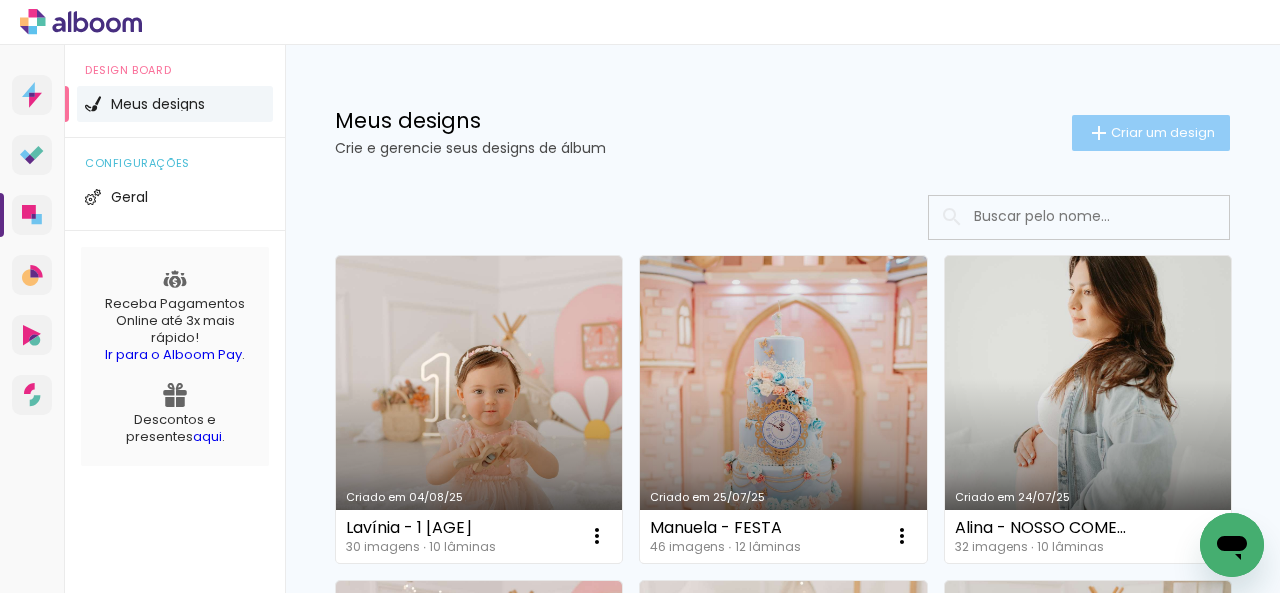 click on "Criar um design" 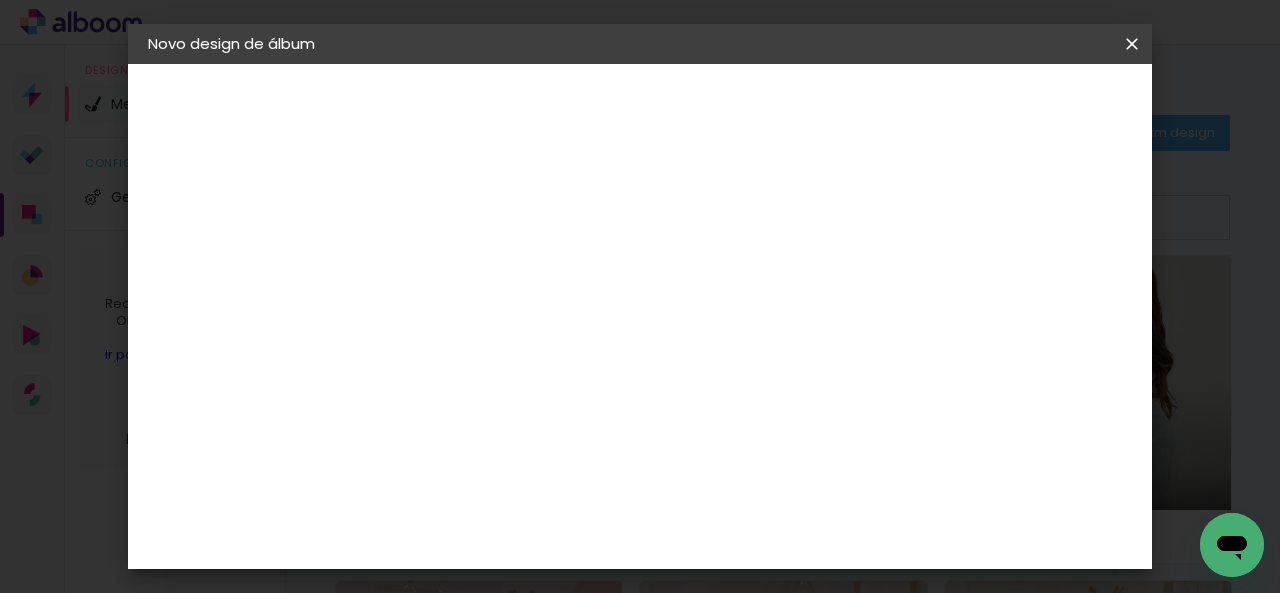 click at bounding box center [475, 268] 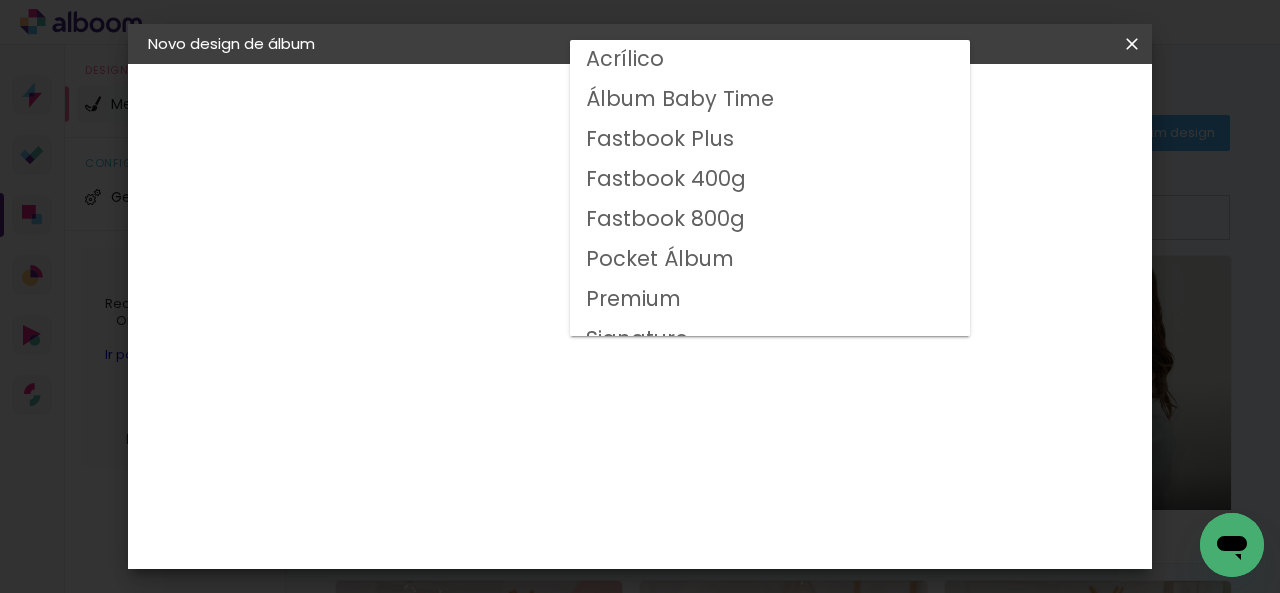 click on "Fastbook 800g" at bounding box center (0, 0) 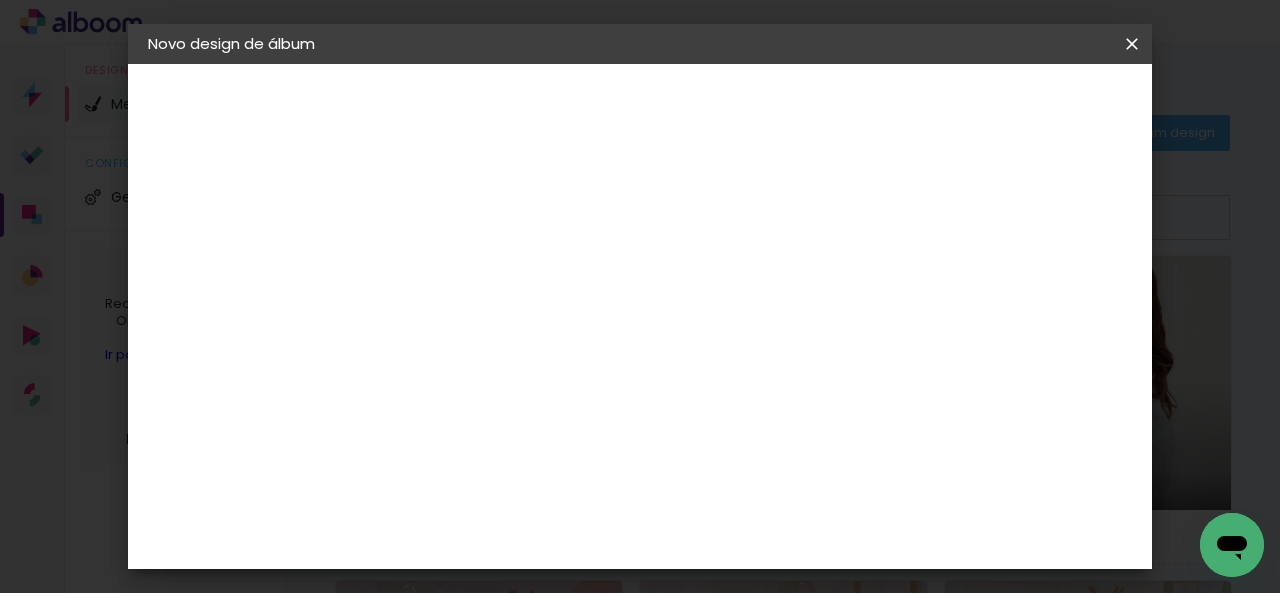 scroll, scrollTop: 300, scrollLeft: 0, axis: vertical 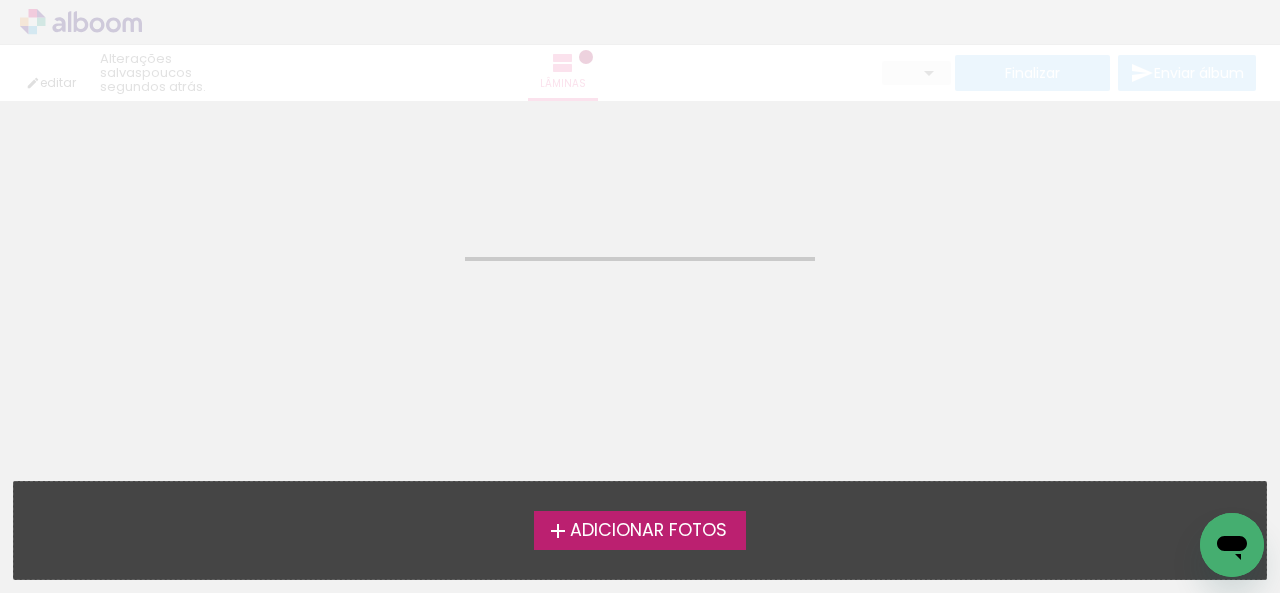 click on "Adicionar Fotos" at bounding box center (648, 531) 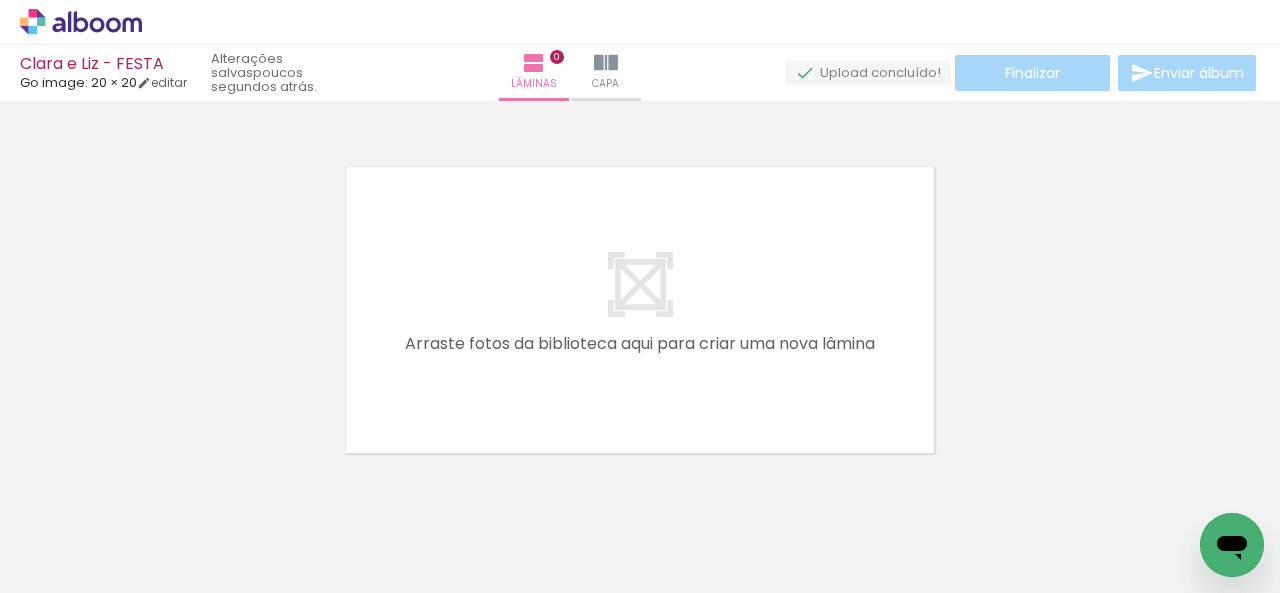 scroll, scrollTop: 25, scrollLeft: 0, axis: vertical 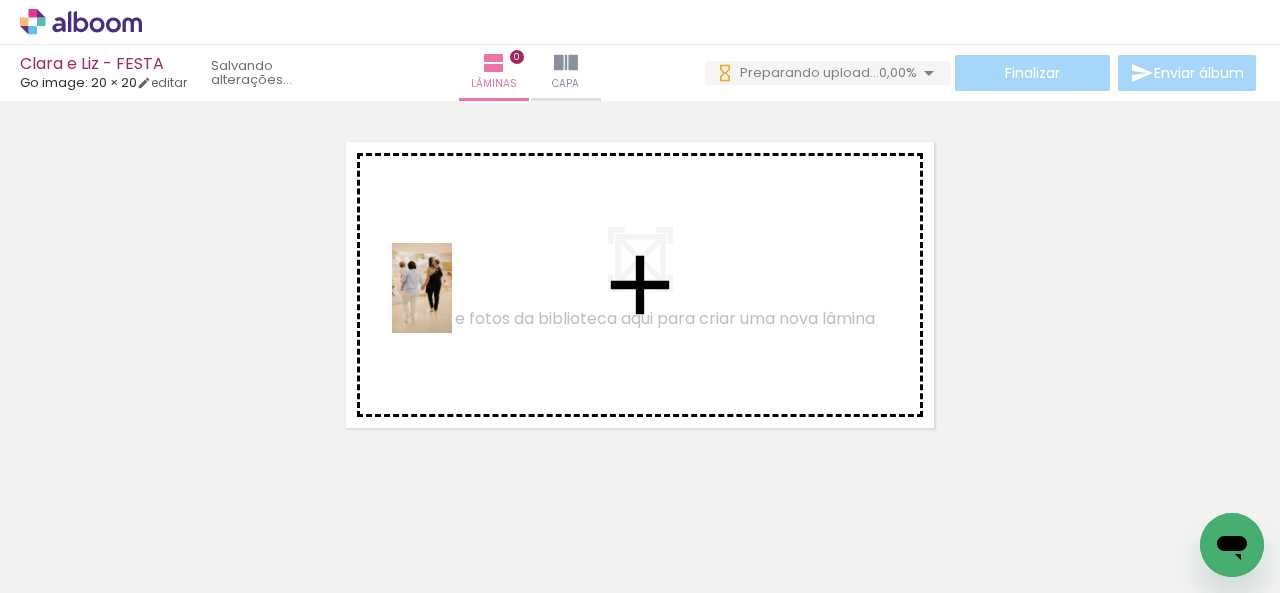 drag, startPoint x: 212, startPoint y: 525, endPoint x: 452, endPoint y: 303, distance: 326.93118 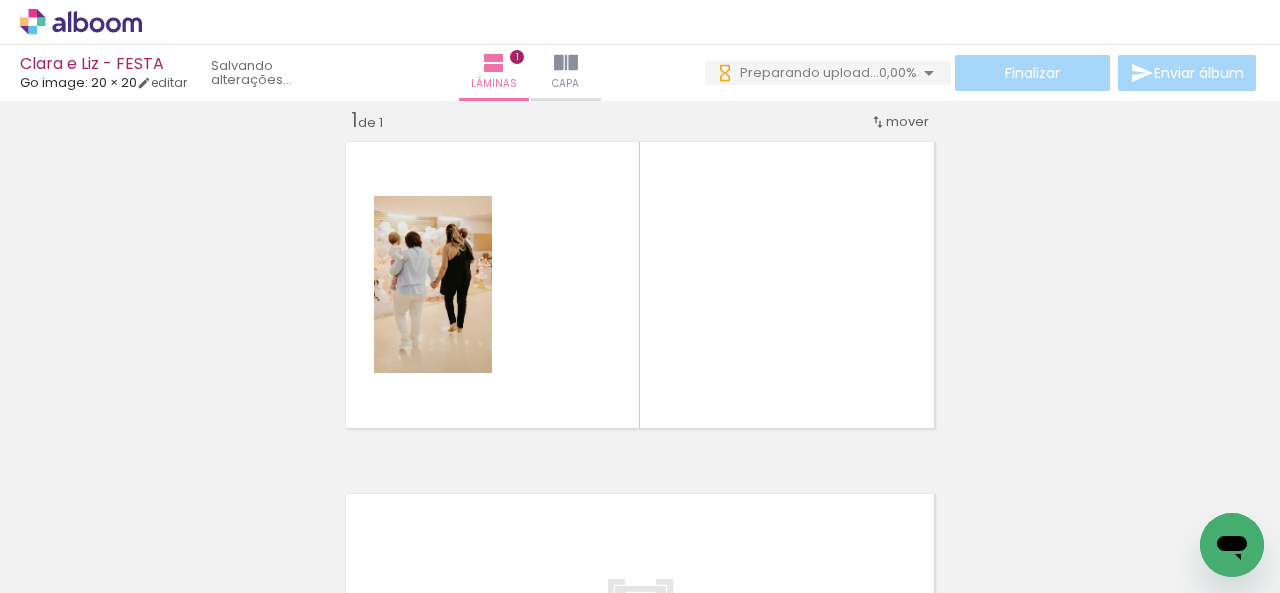 scroll, scrollTop: 25, scrollLeft: 0, axis: vertical 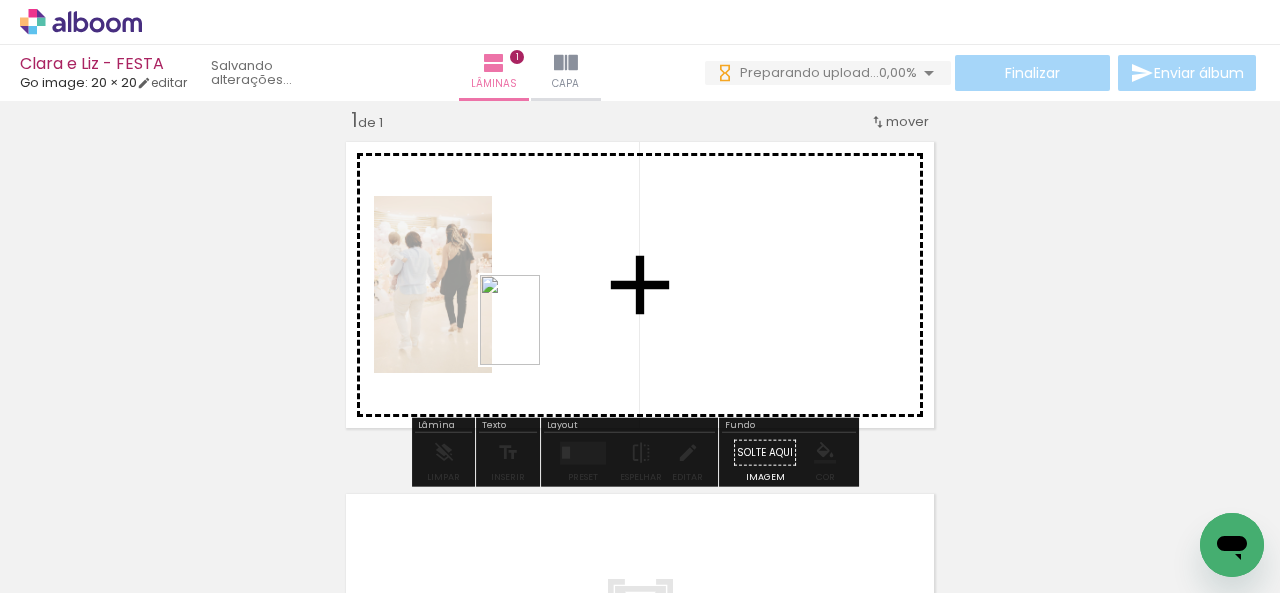 drag, startPoint x: 310, startPoint y: 515, endPoint x: 566, endPoint y: 318, distance: 323.02478 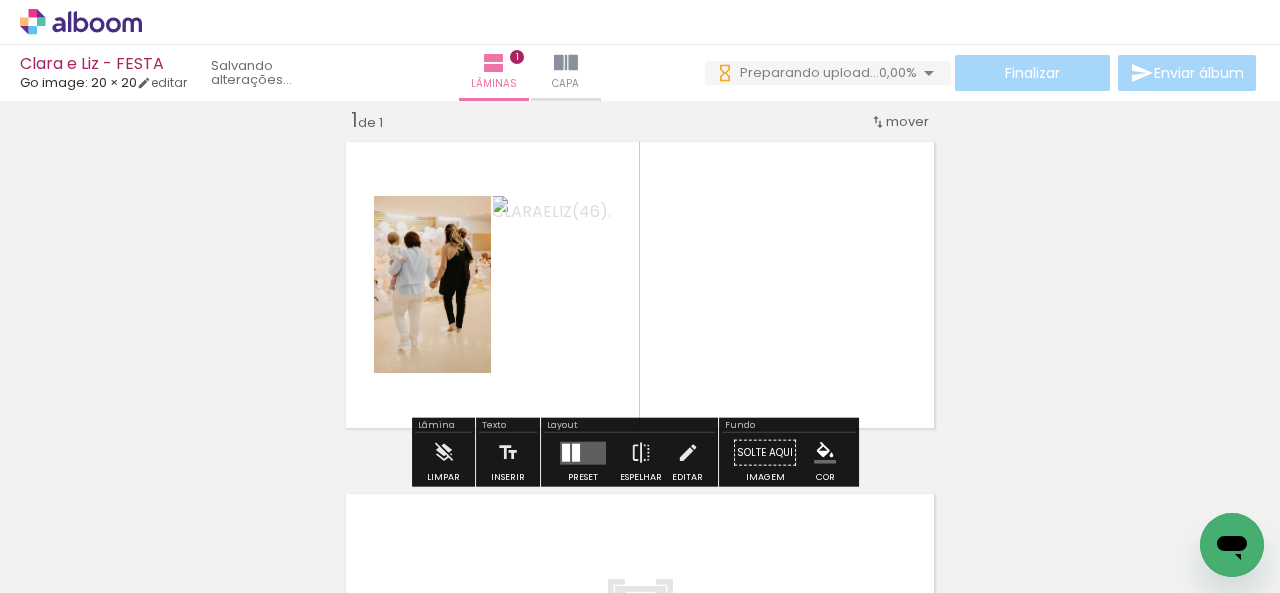 scroll, scrollTop: 0, scrollLeft: 0, axis: both 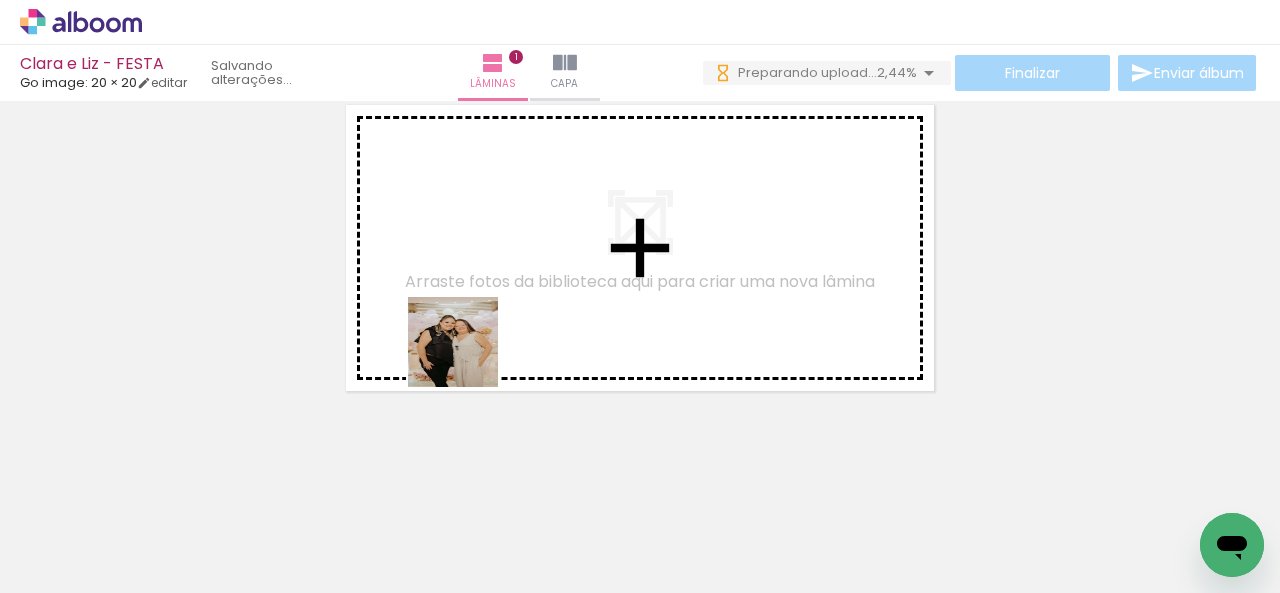 drag, startPoint x: 474, startPoint y: 393, endPoint x: 711, endPoint y: 528, distance: 272.75262 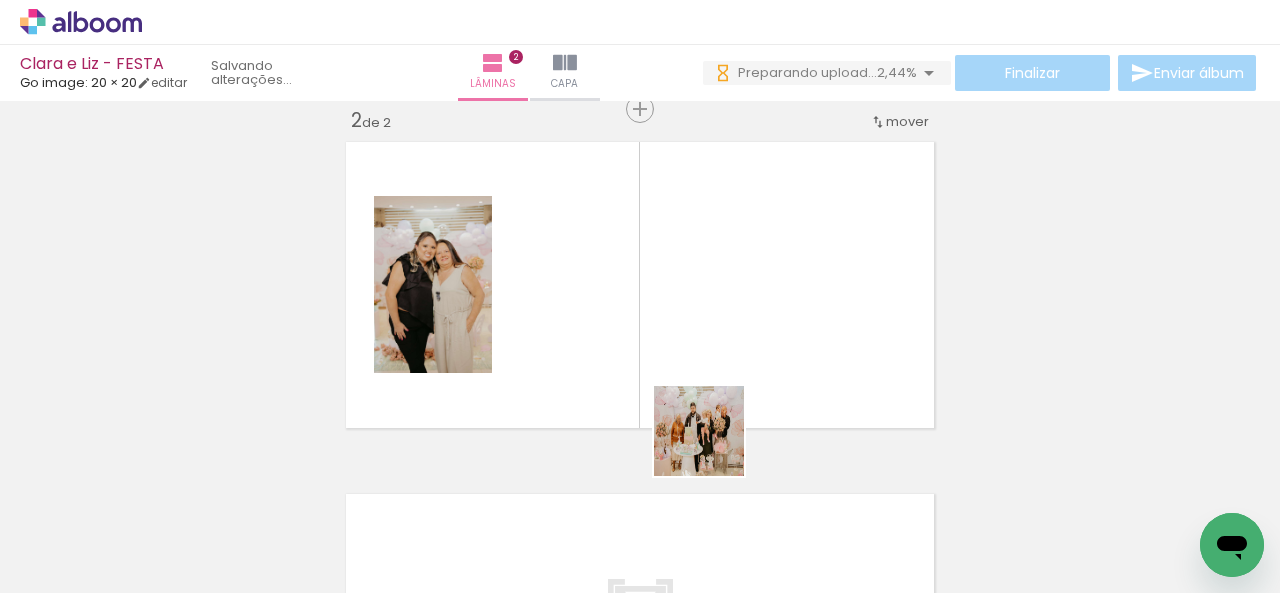 drag, startPoint x: 714, startPoint y: 446, endPoint x: 772, endPoint y: 485, distance: 69.89278 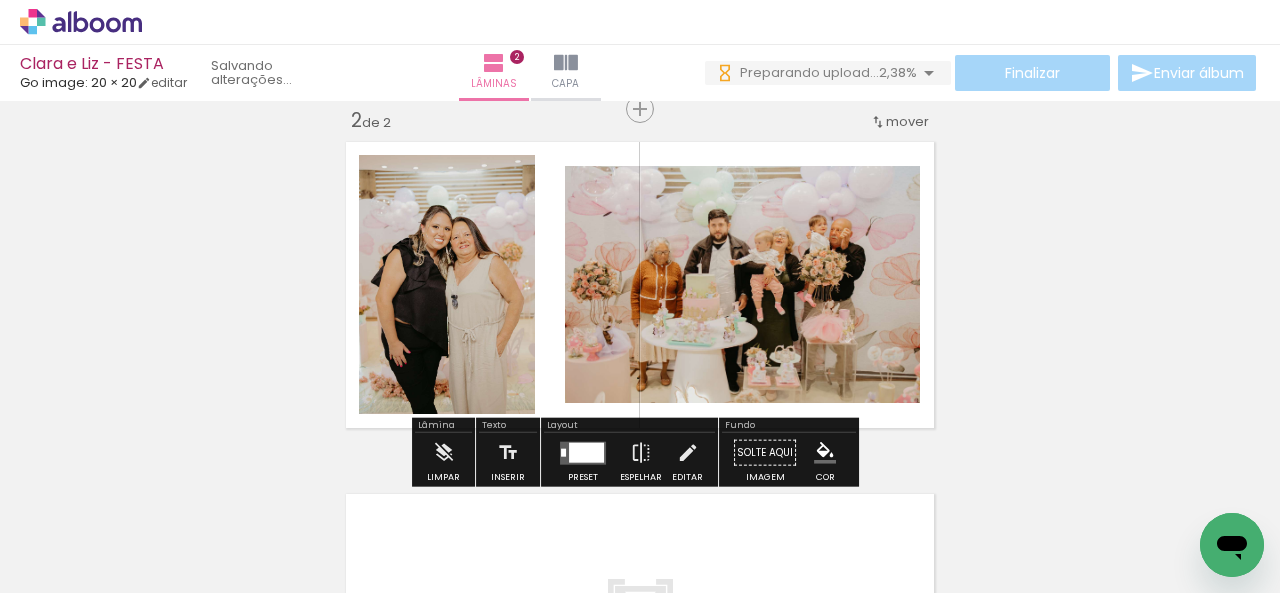 drag, startPoint x: 904, startPoint y: 515, endPoint x: 802, endPoint y: 427, distance: 134.71451 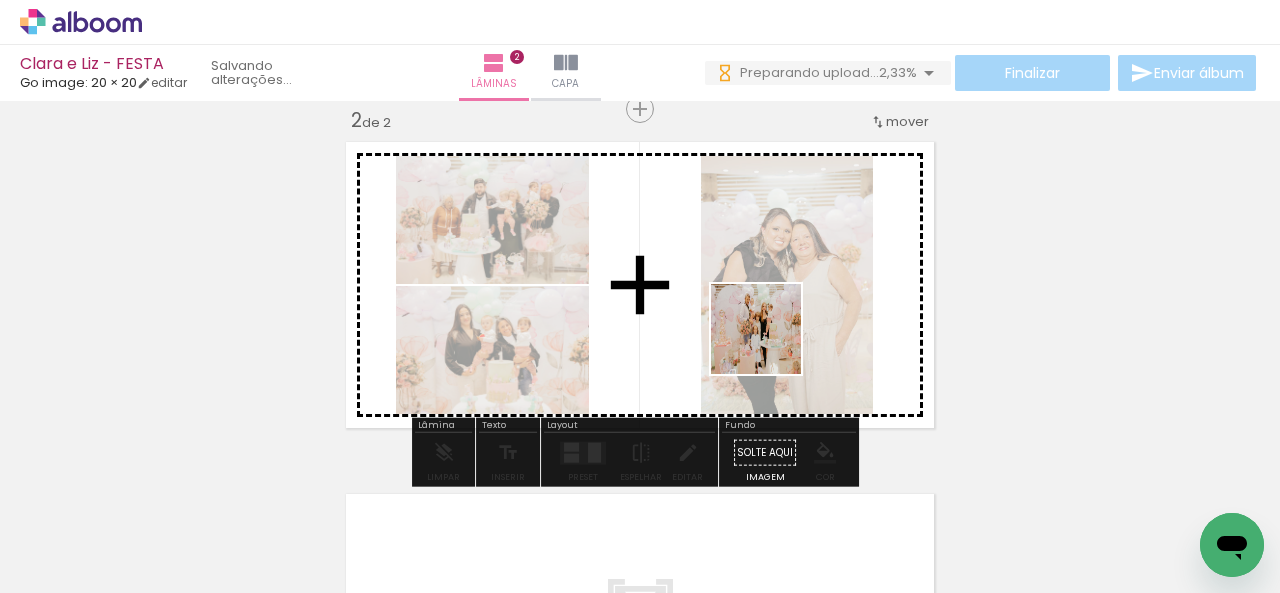 drag, startPoint x: 818, startPoint y: 377, endPoint x: 771, endPoint y: 344, distance: 57.428215 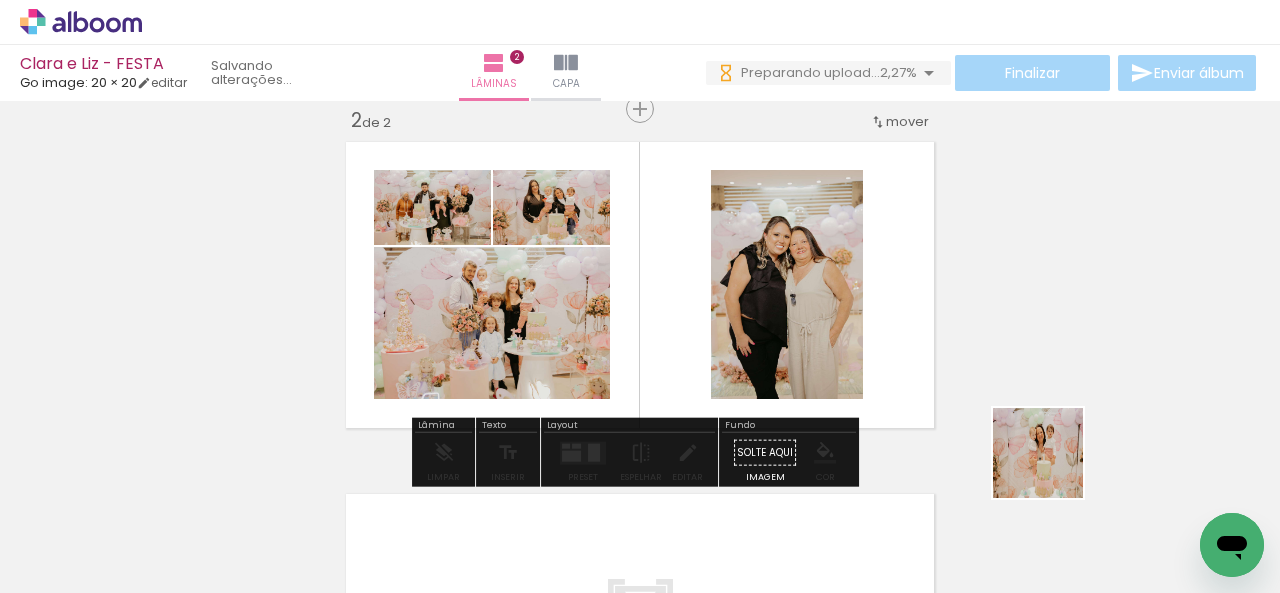 drag, startPoint x: 1166, startPoint y: 542, endPoint x: 718, endPoint y: 575, distance: 449.21375 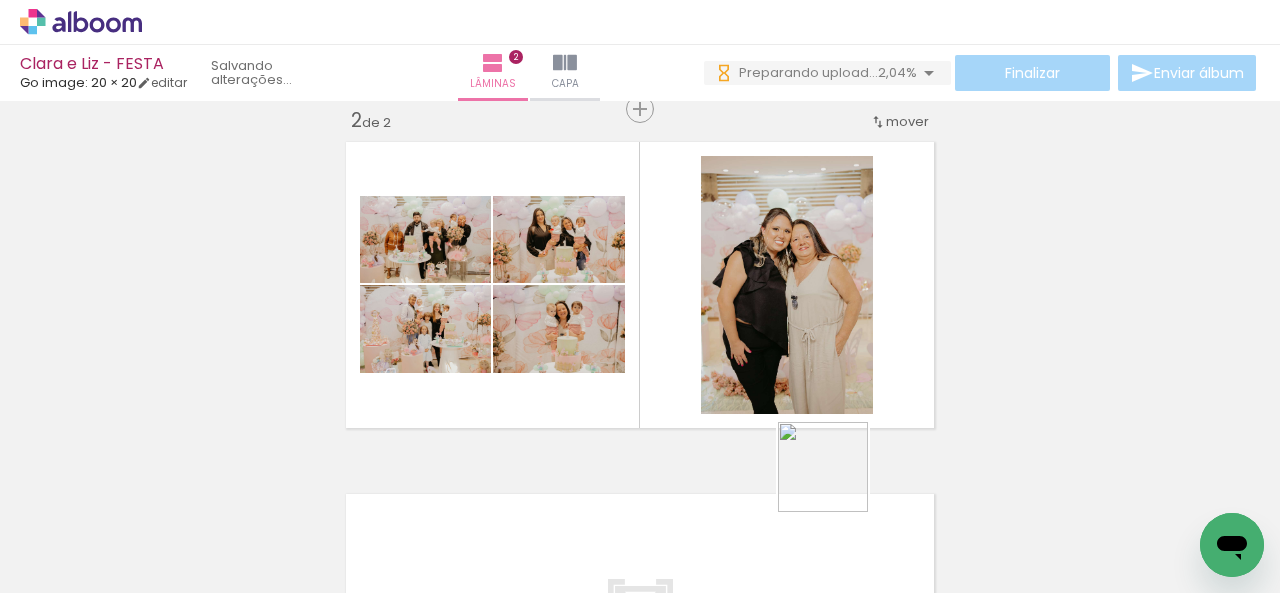 drag, startPoint x: 875, startPoint y: 550, endPoint x: 706, endPoint y: 357, distance: 256.5346 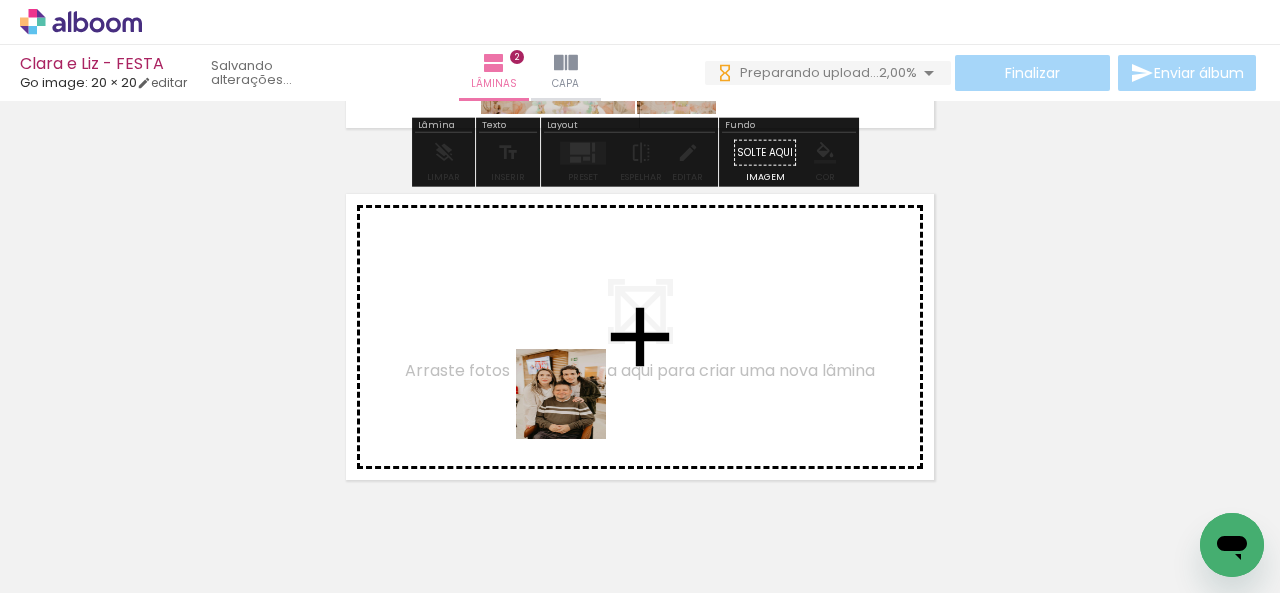 drag, startPoint x: 662, startPoint y: 517, endPoint x: 576, endPoint y: 409, distance: 138.05795 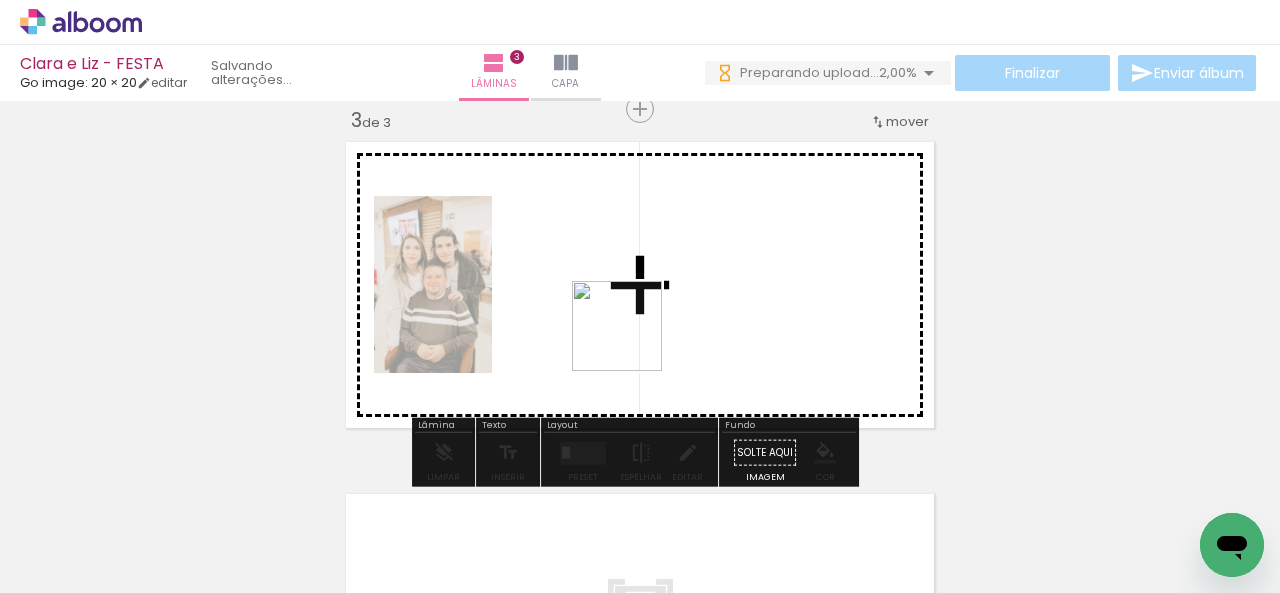 drag, startPoint x: 793, startPoint y: 547, endPoint x: 1019, endPoint y: 533, distance: 226.43321 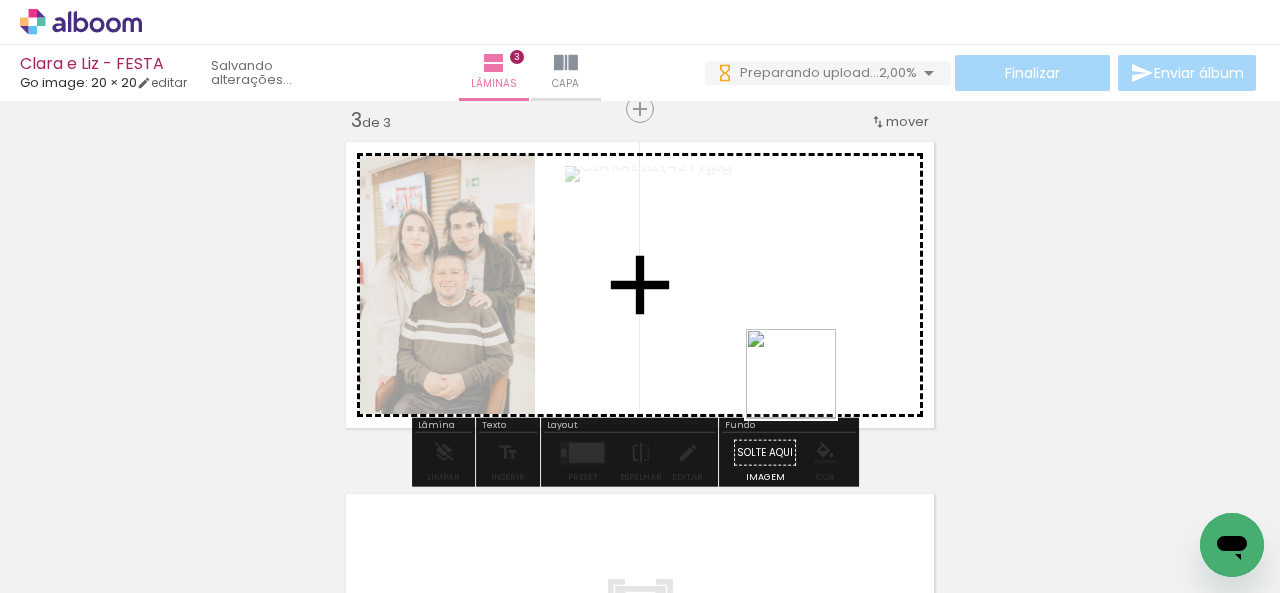 drag, startPoint x: 1008, startPoint y: 538, endPoint x: 767, endPoint y: 519, distance: 241.7478 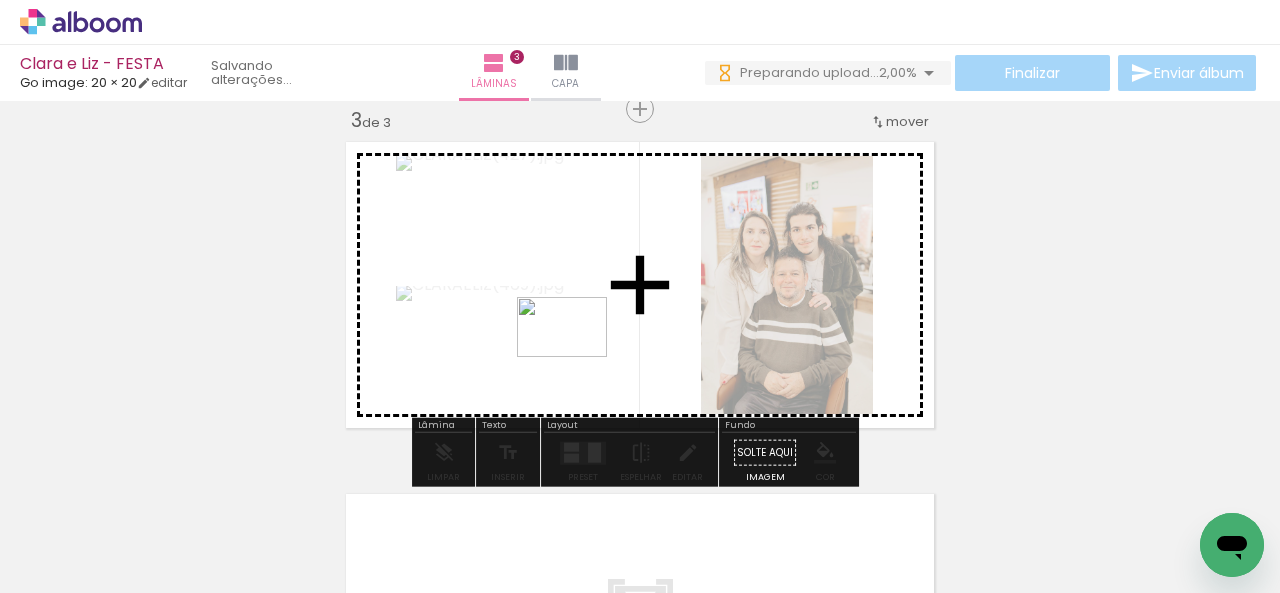 drag, startPoint x: 589, startPoint y: 495, endPoint x: 577, endPoint y: 357, distance: 138.52075 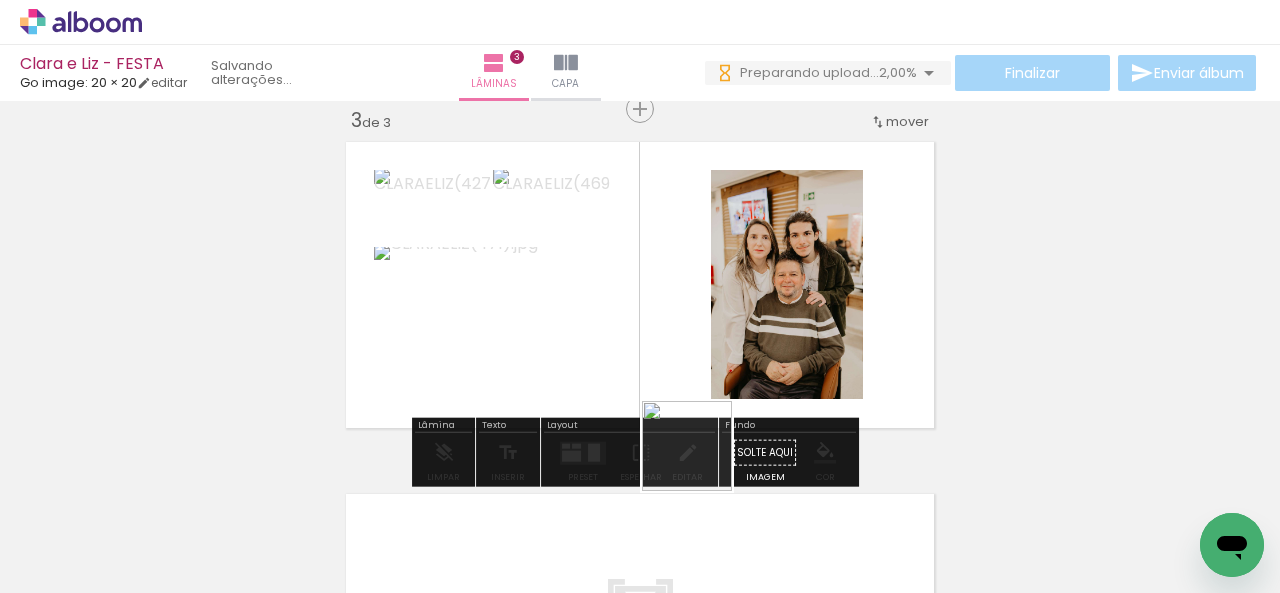 drag, startPoint x: 694, startPoint y: 505, endPoint x: 738, endPoint y: 326, distance: 184.3285 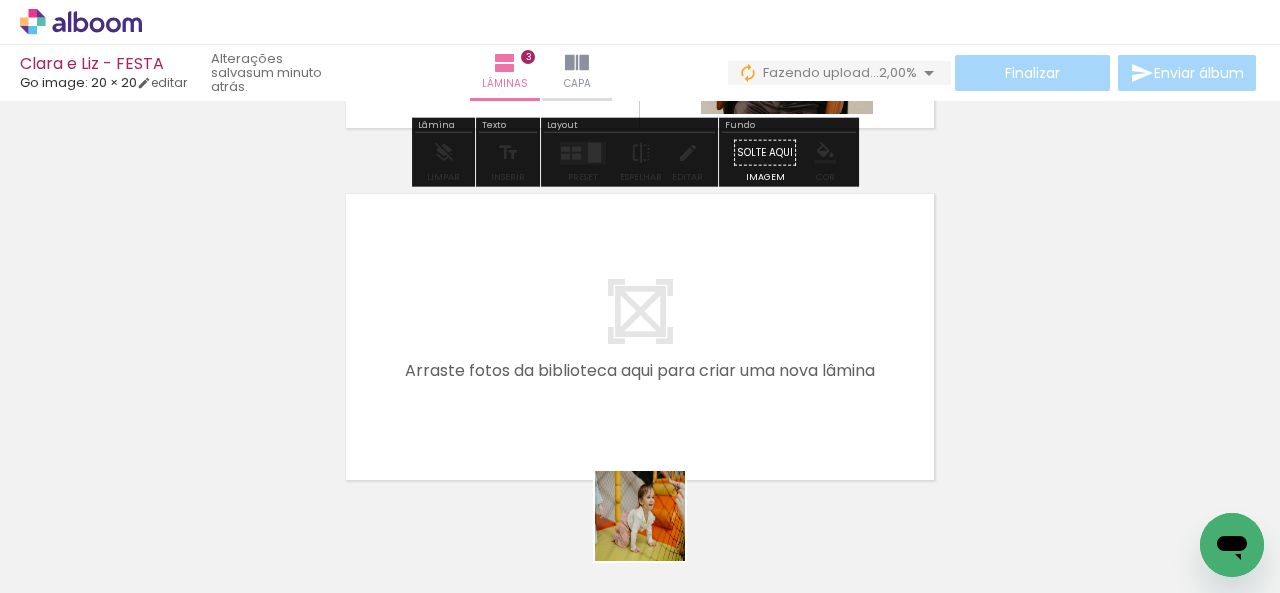 drag, startPoint x: 655, startPoint y: 531, endPoint x: 700, endPoint y: 533, distance: 45.044422 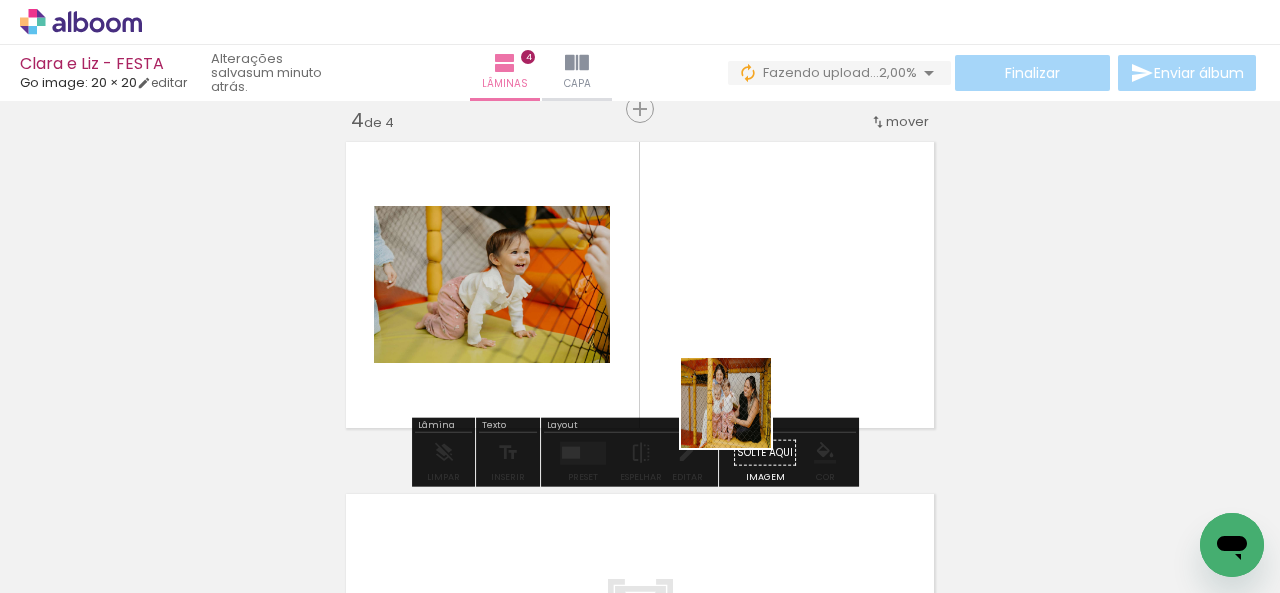 drag, startPoint x: 725, startPoint y: 540, endPoint x: 822, endPoint y: 479, distance: 114.58621 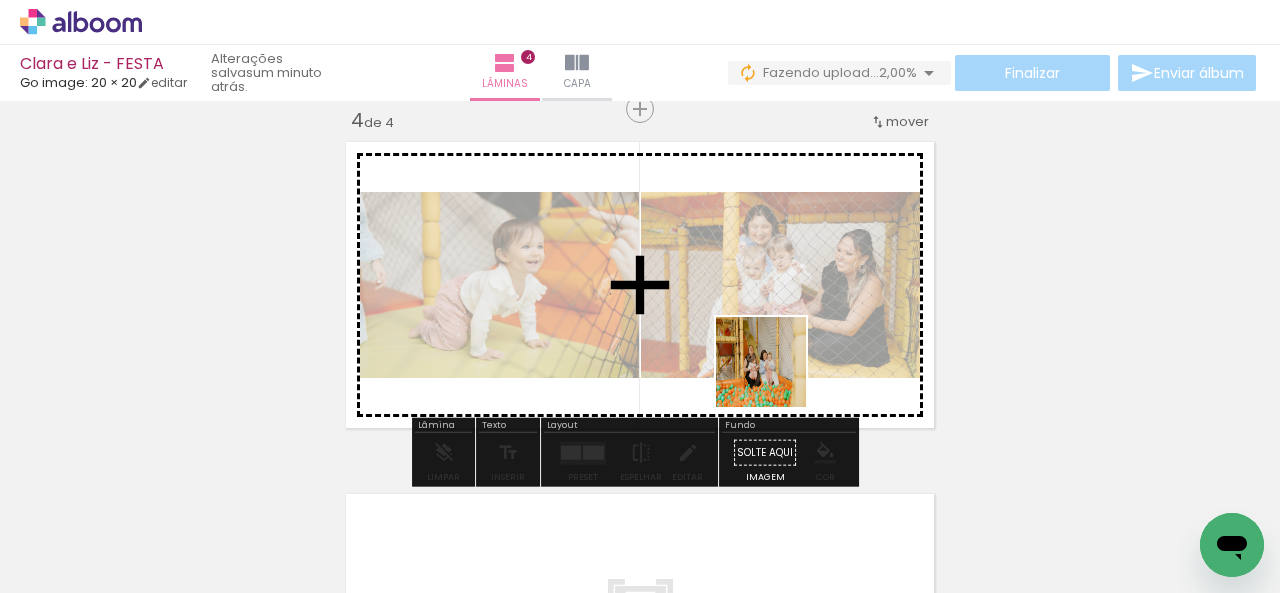 drag, startPoint x: 872, startPoint y: 550, endPoint x: 774, endPoint y: 374, distance: 201.44478 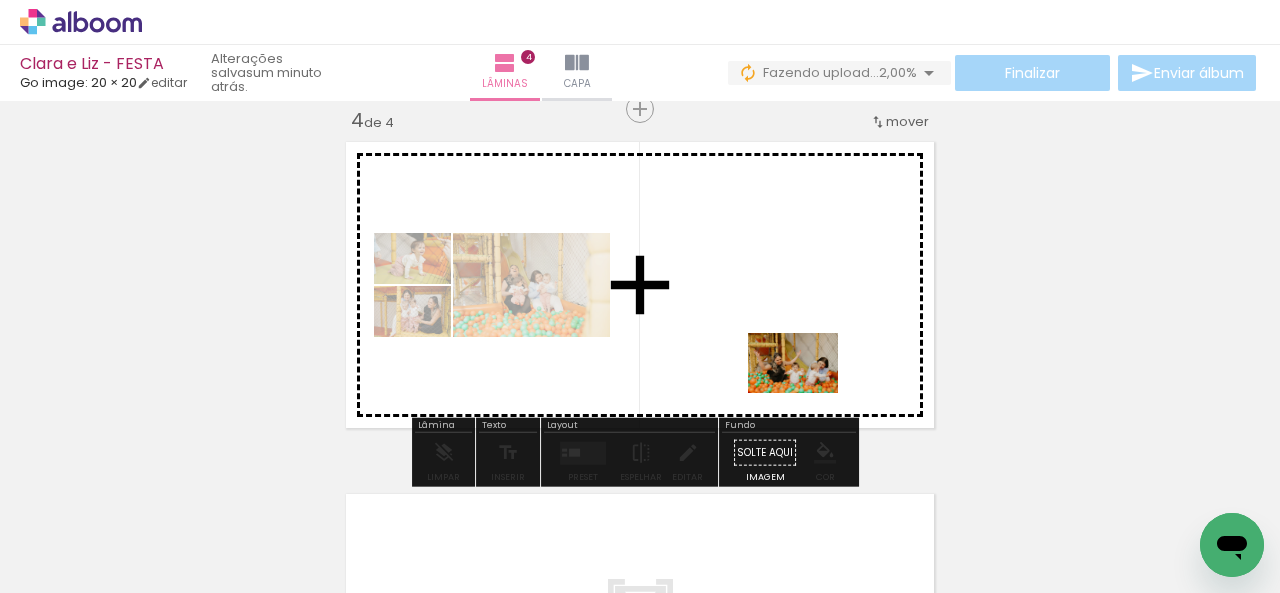 drag, startPoint x: 964, startPoint y: 527, endPoint x: 807, endPoint y: 392, distance: 207.06038 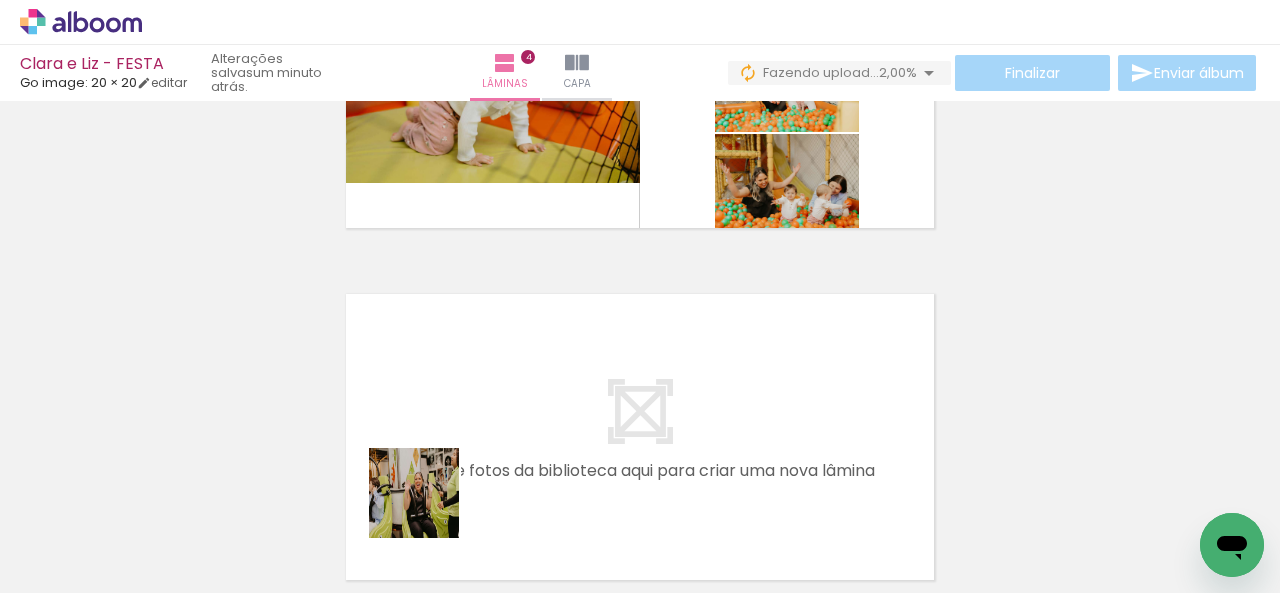 drag, startPoint x: 424, startPoint y: 519, endPoint x: 516, endPoint y: 489, distance: 96.76776 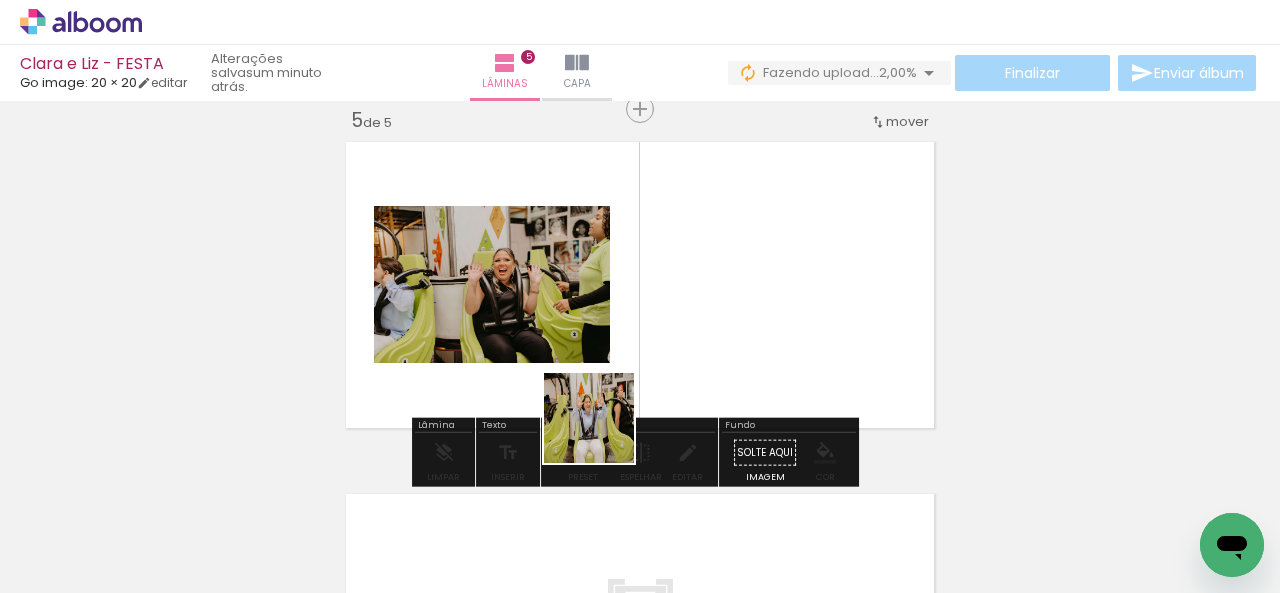 drag, startPoint x: 529, startPoint y: 508, endPoint x: 673, endPoint y: 348, distance: 215.25798 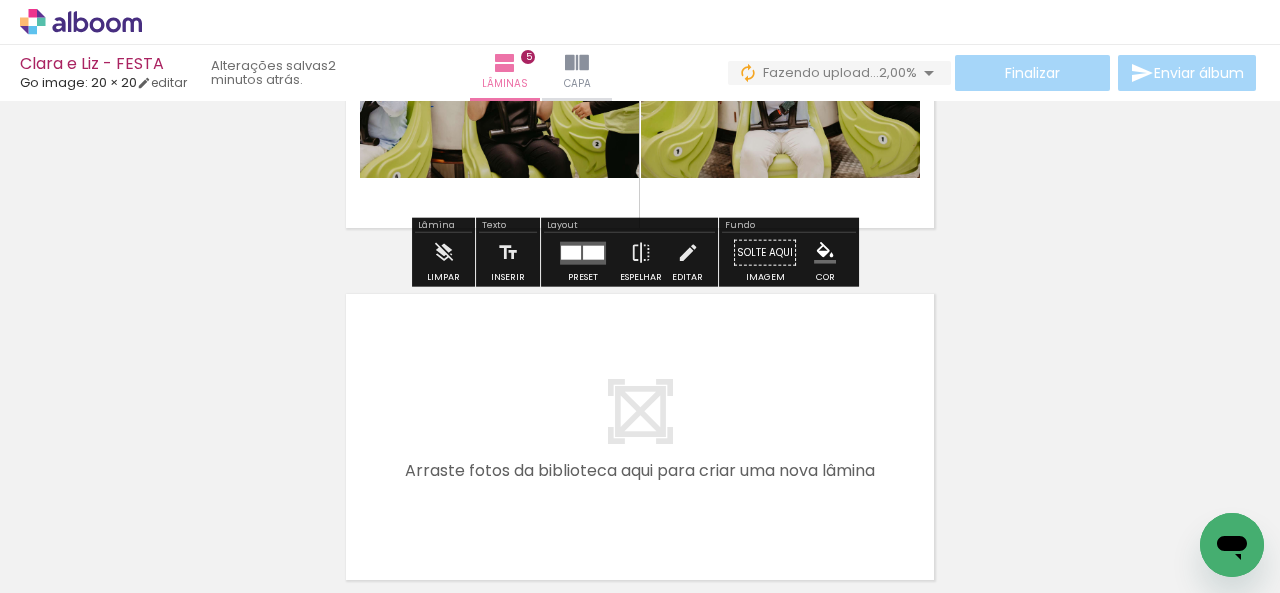 drag, startPoint x: 493, startPoint y: 540, endPoint x: 466, endPoint y: 438, distance: 105.51303 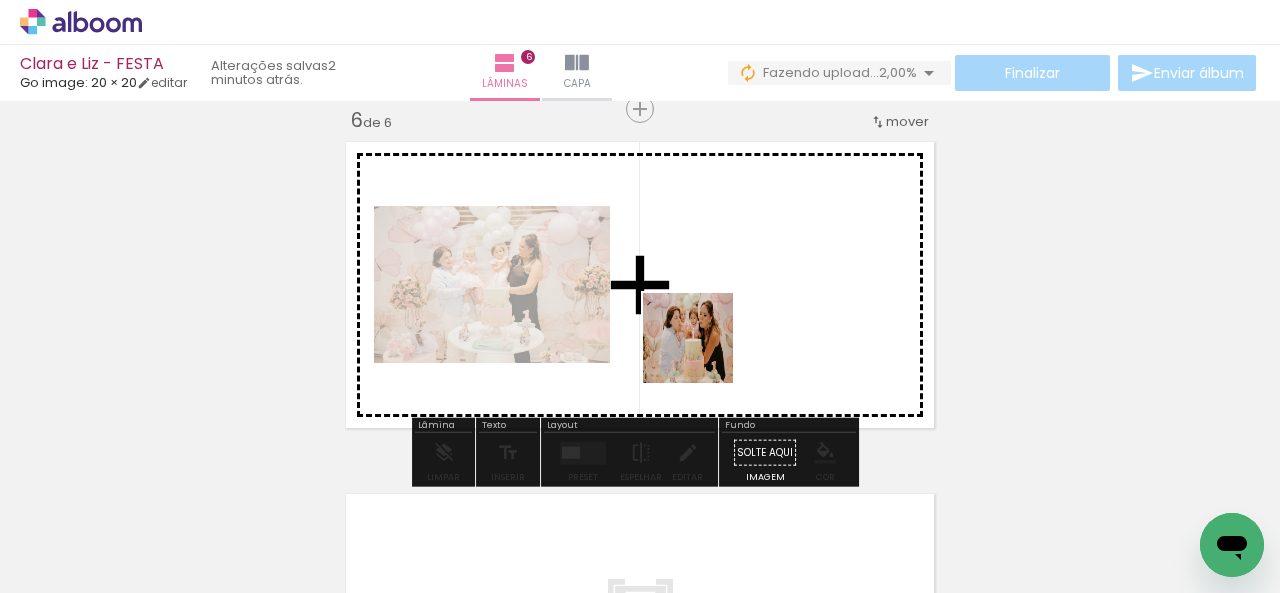 drag, startPoint x: 620, startPoint y: 523, endPoint x: 712, endPoint y: 447, distance: 119.331474 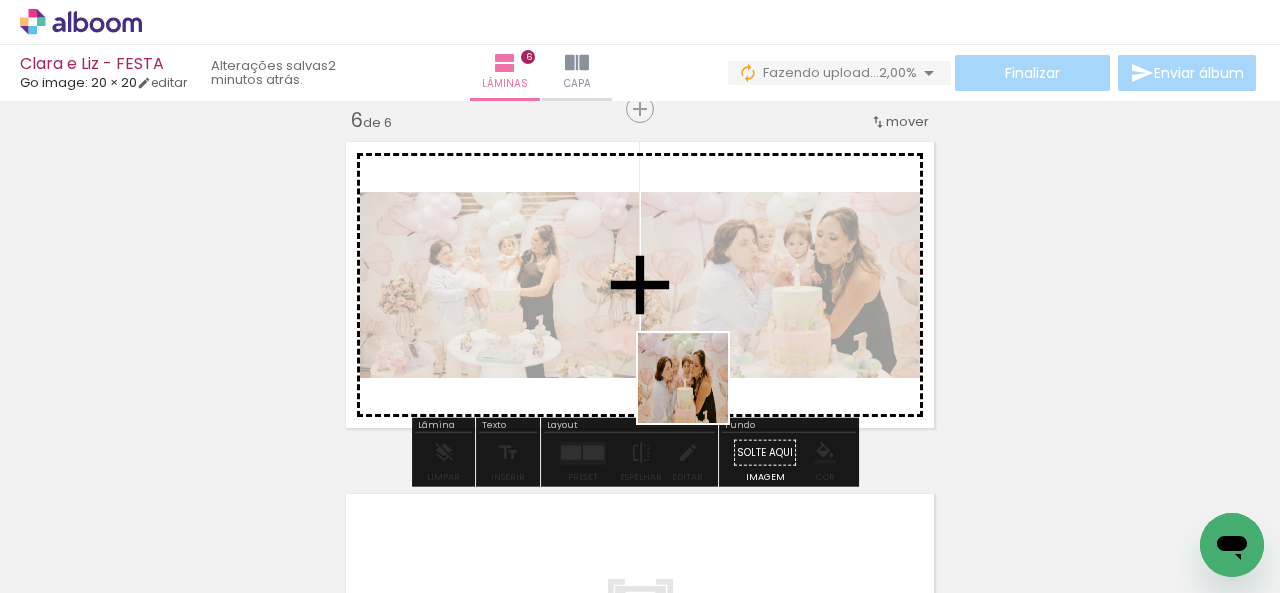drag, startPoint x: 700, startPoint y: 520, endPoint x: 693, endPoint y: 312, distance: 208.11775 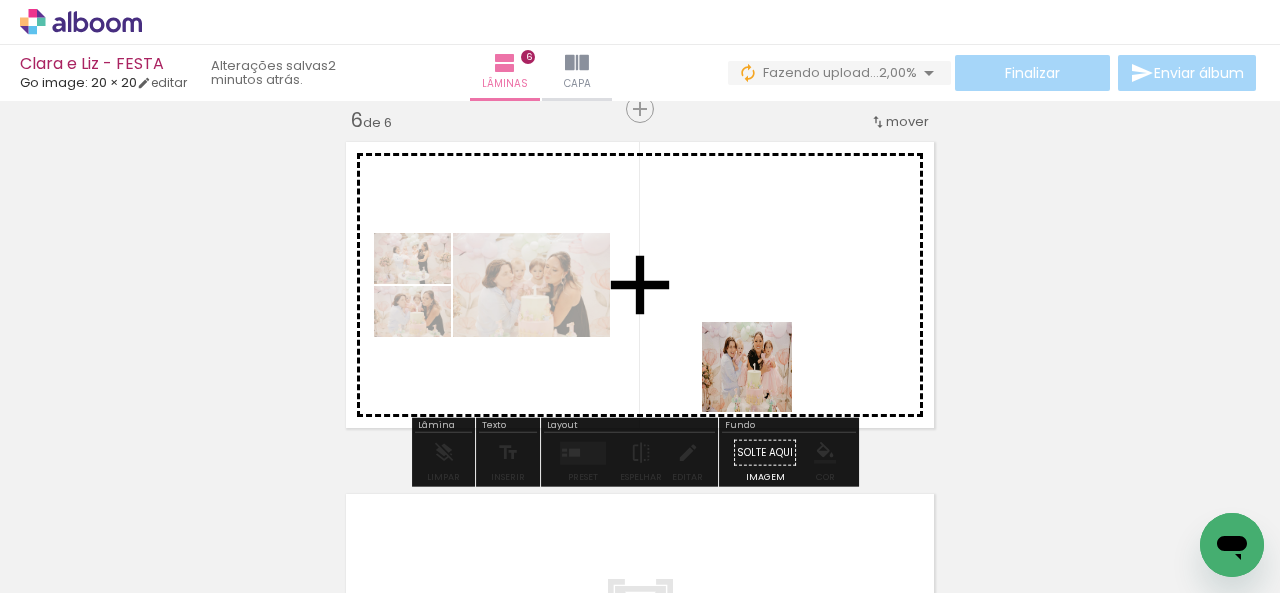 drag, startPoint x: 795, startPoint y: 517, endPoint x: 747, endPoint y: 331, distance: 192.09373 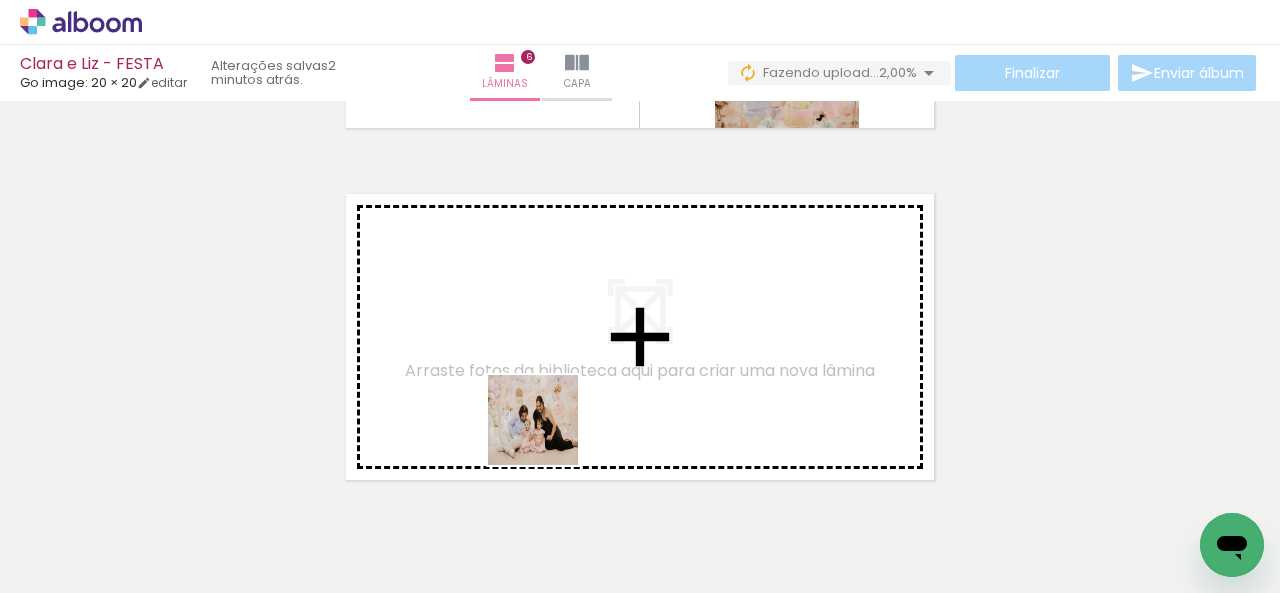 drag, startPoint x: 602, startPoint y: 528, endPoint x: 666, endPoint y: 521, distance: 64.381676 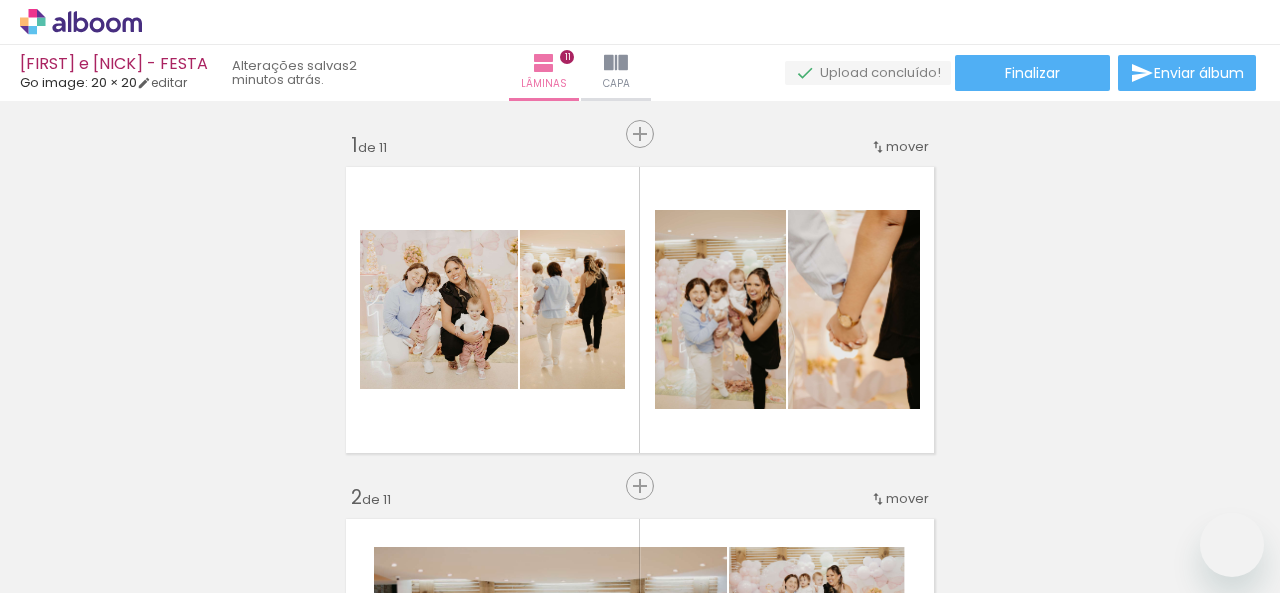scroll, scrollTop: 0, scrollLeft: 0, axis: both 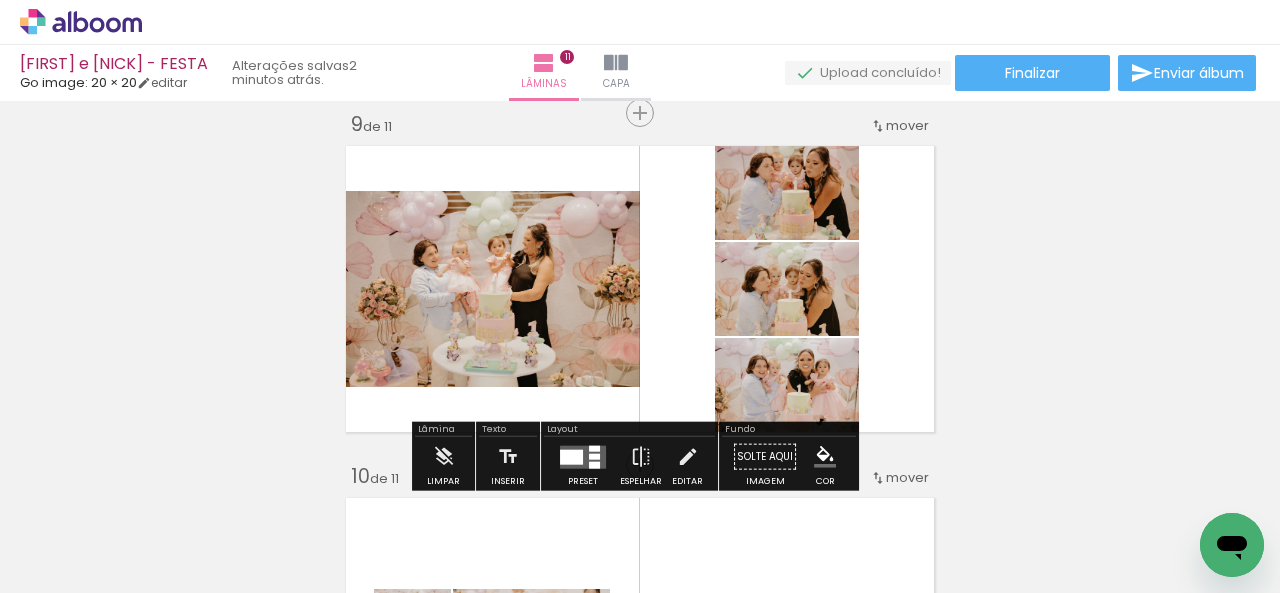 click at bounding box center [571, 456] 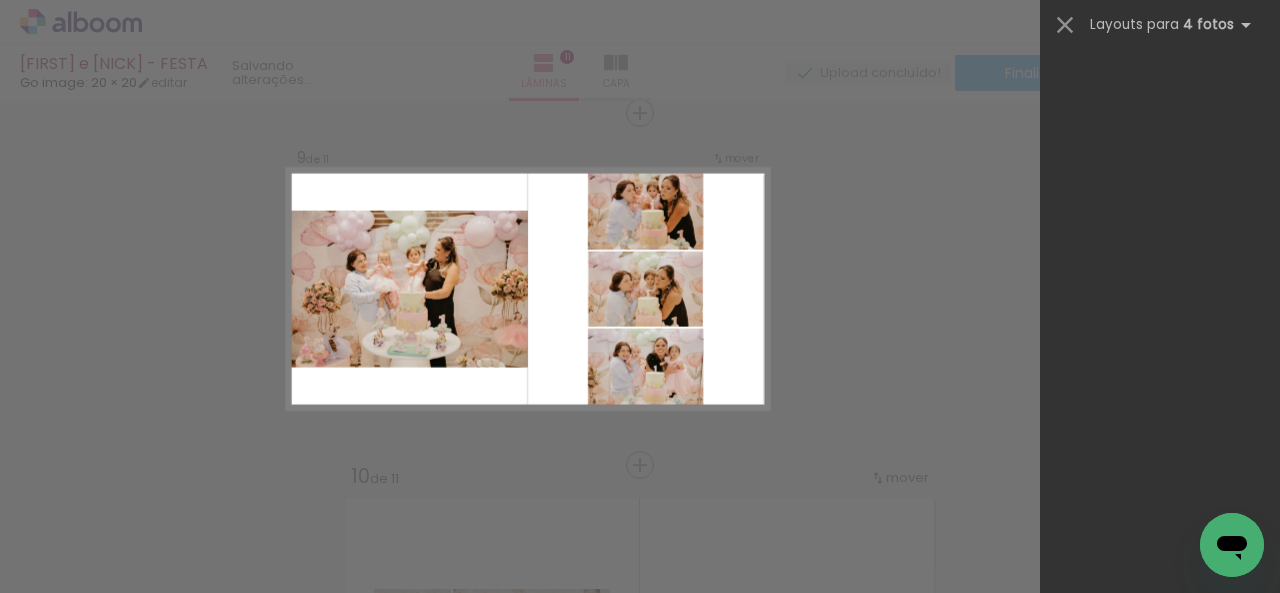 scroll, scrollTop: 0, scrollLeft: 0, axis: both 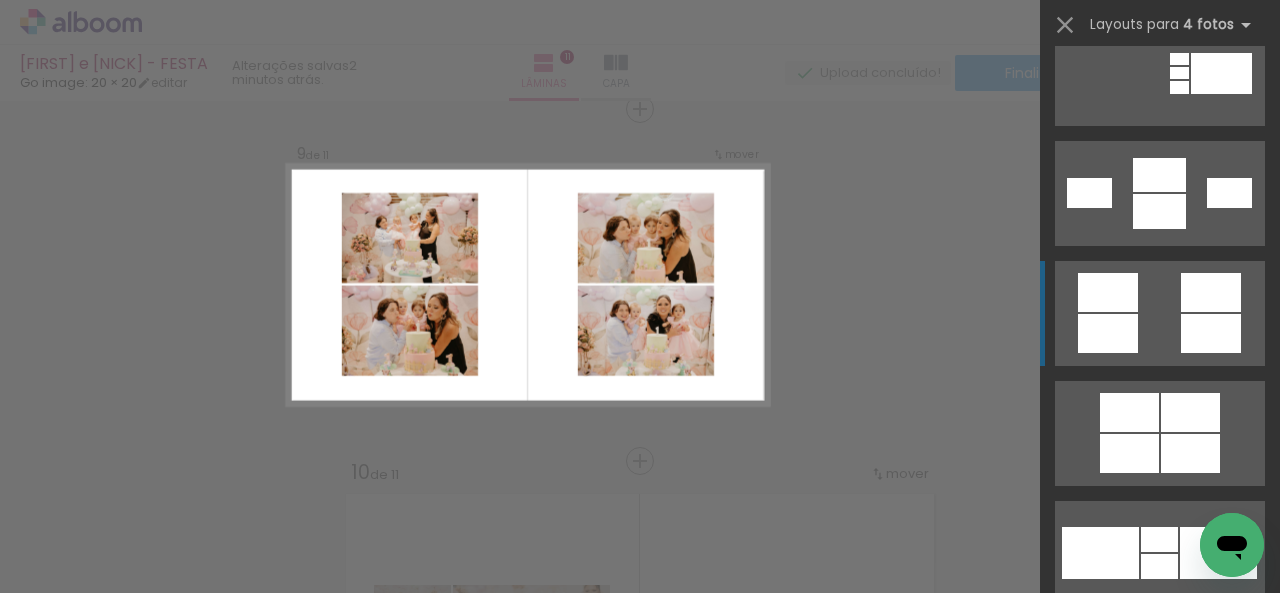 click at bounding box center (1108, -287) 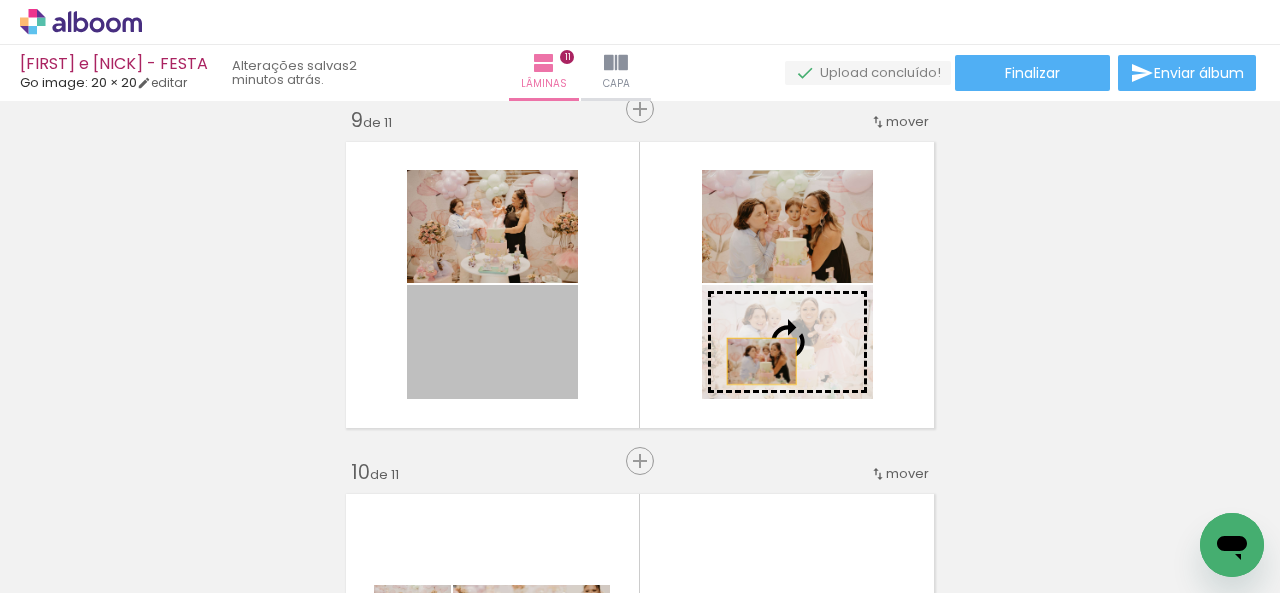 drag, startPoint x: 557, startPoint y: 385, endPoint x: 754, endPoint y: 361, distance: 198.45654 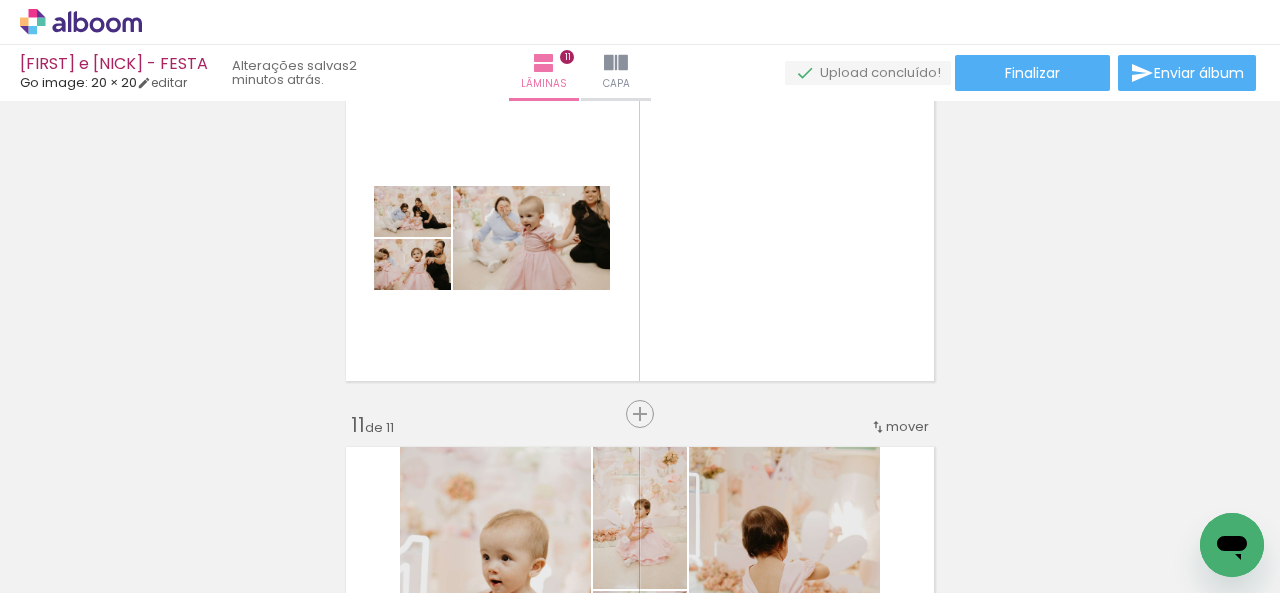 scroll, scrollTop: 3241, scrollLeft: 0, axis: vertical 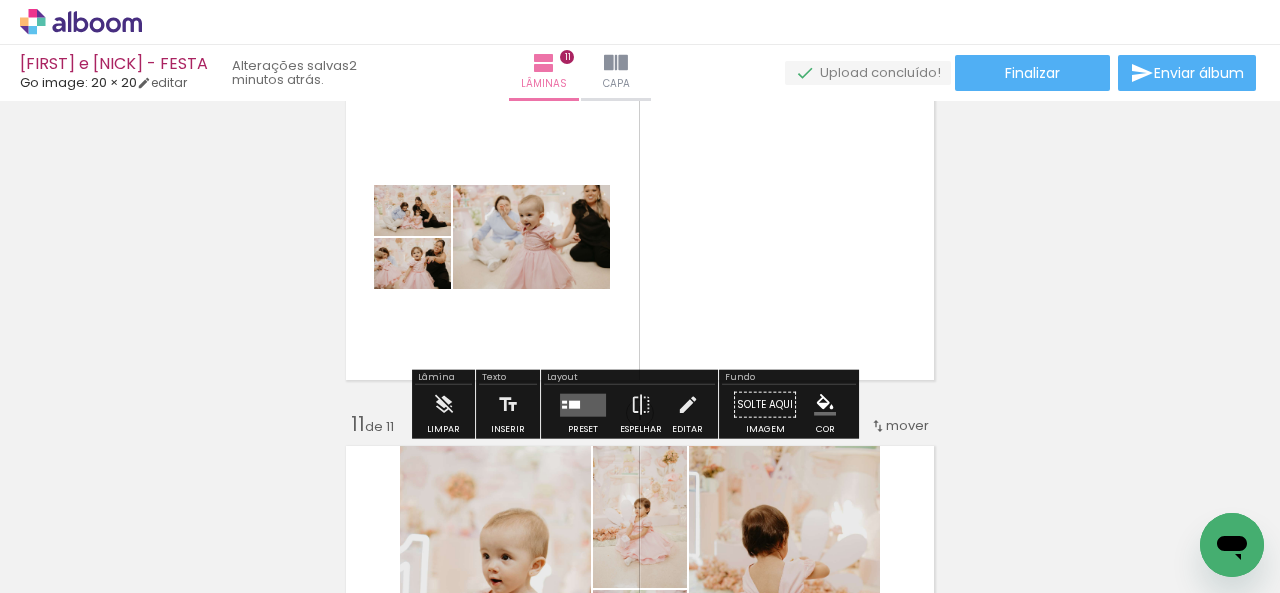 click at bounding box center [583, 404] 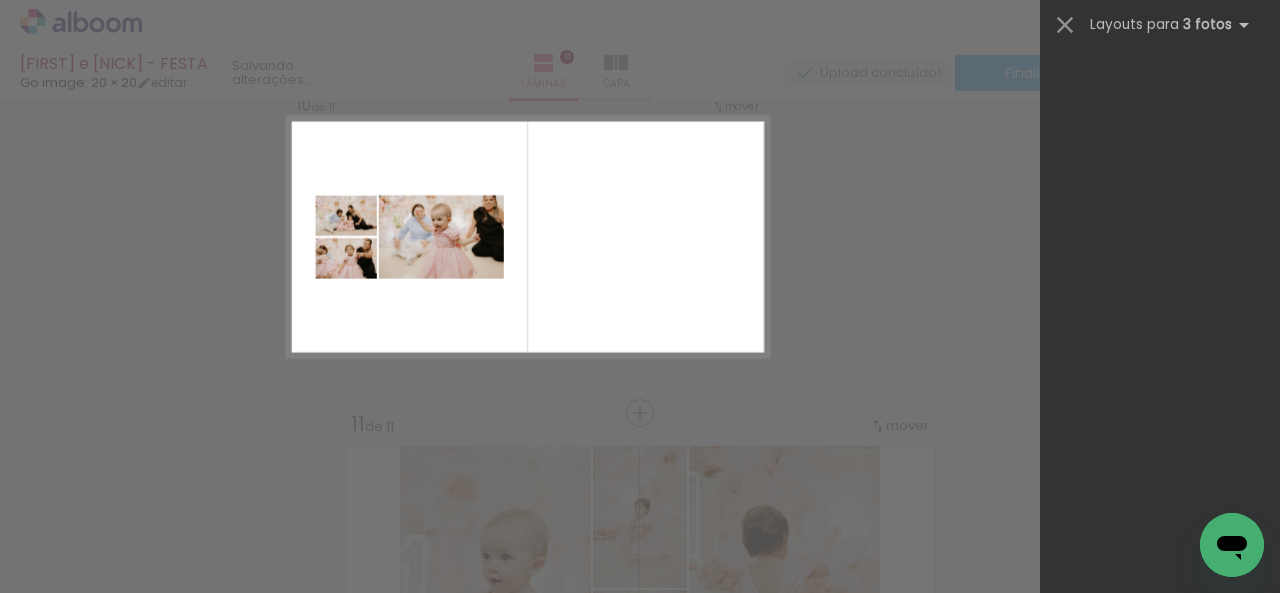scroll, scrollTop: 0, scrollLeft: 0, axis: both 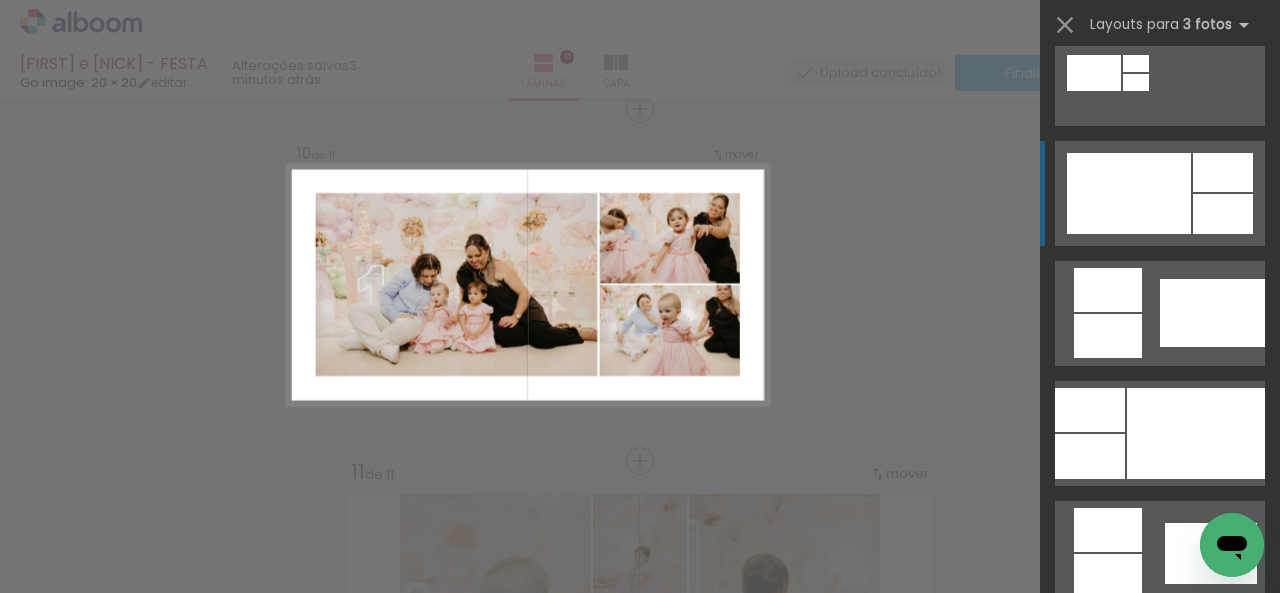 click at bounding box center [1129, 193] 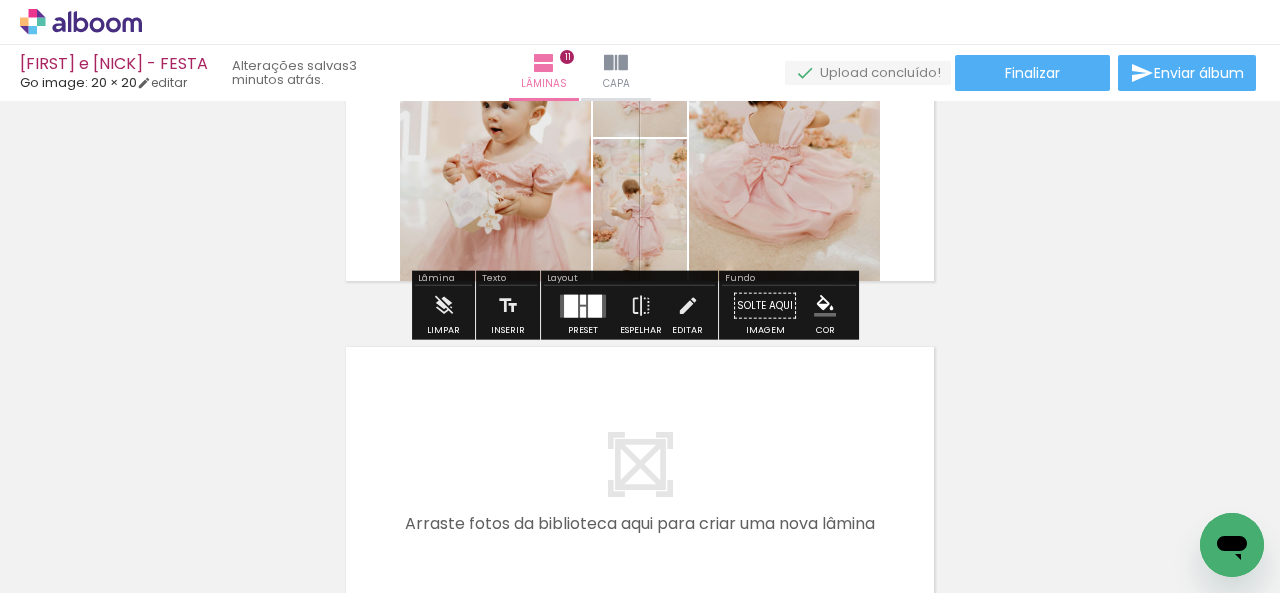 scroll, scrollTop: 3693, scrollLeft: 0, axis: vertical 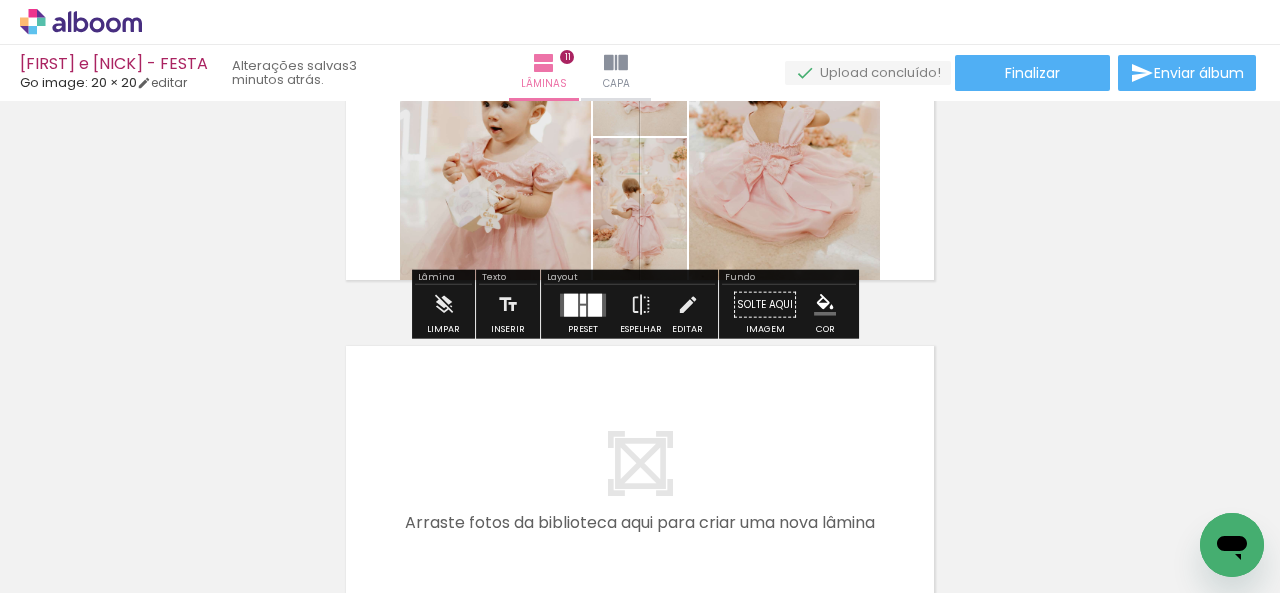 click at bounding box center (595, 304) 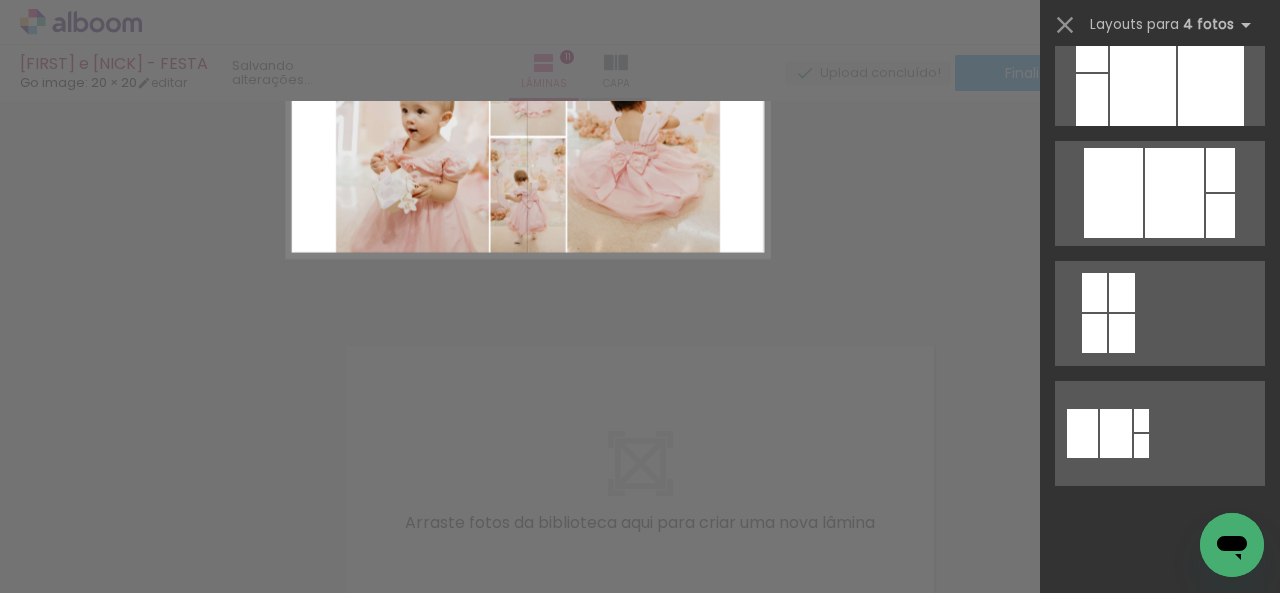 scroll, scrollTop: 0, scrollLeft: 0, axis: both 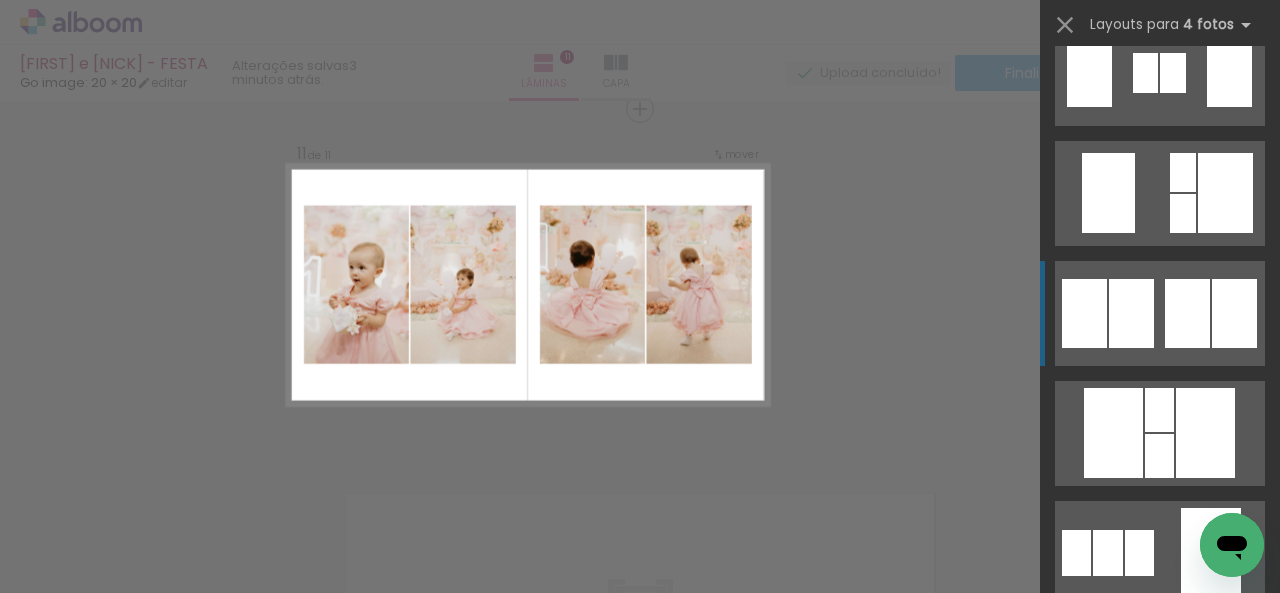 click at bounding box center (1131, 313) 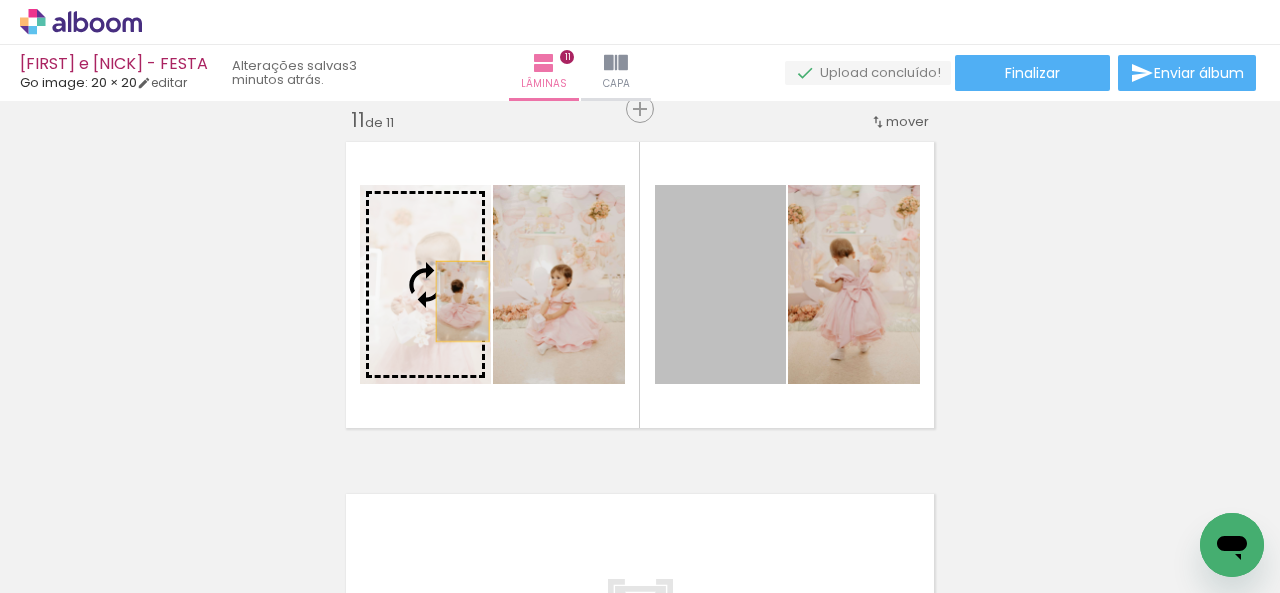 drag, startPoint x: 701, startPoint y: 302, endPoint x: 431, endPoint y: 299, distance: 270.01666 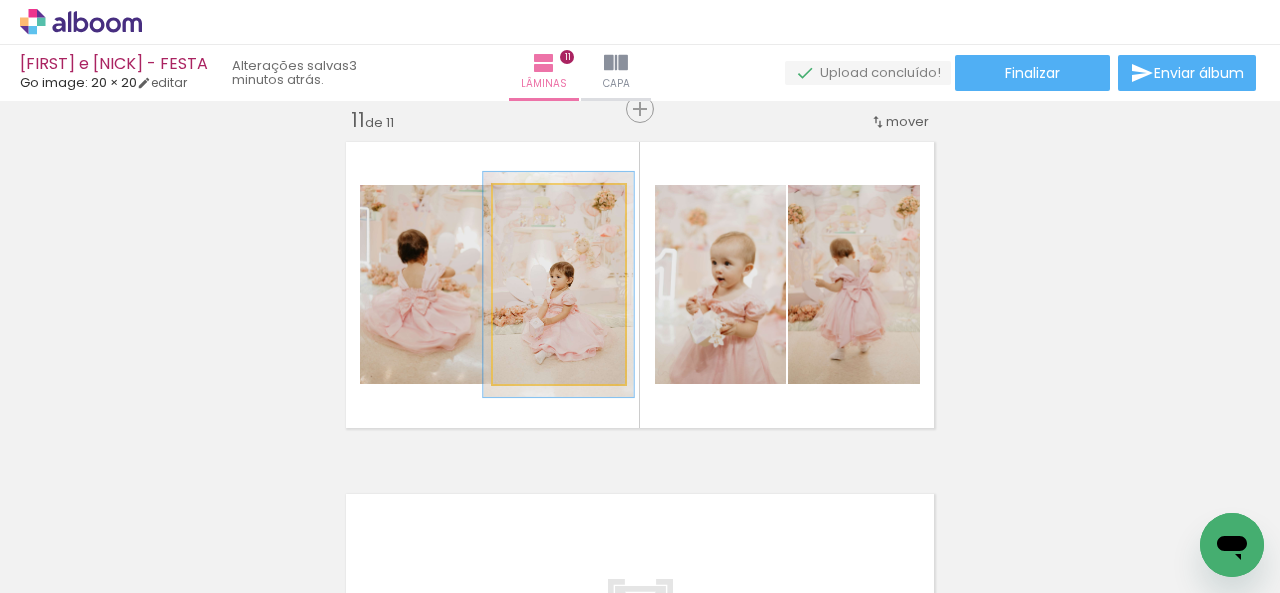 drag, startPoint x: 534, startPoint y: 200, endPoint x: 539, endPoint y: 211, distance: 12.083046 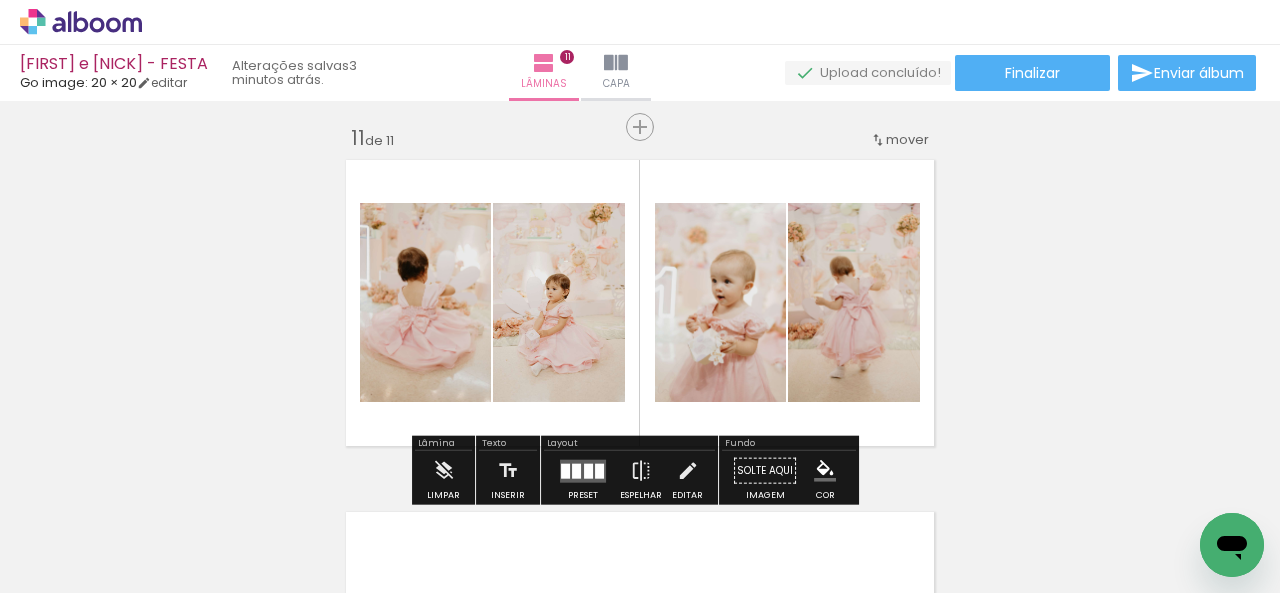 scroll, scrollTop: 3545, scrollLeft: 0, axis: vertical 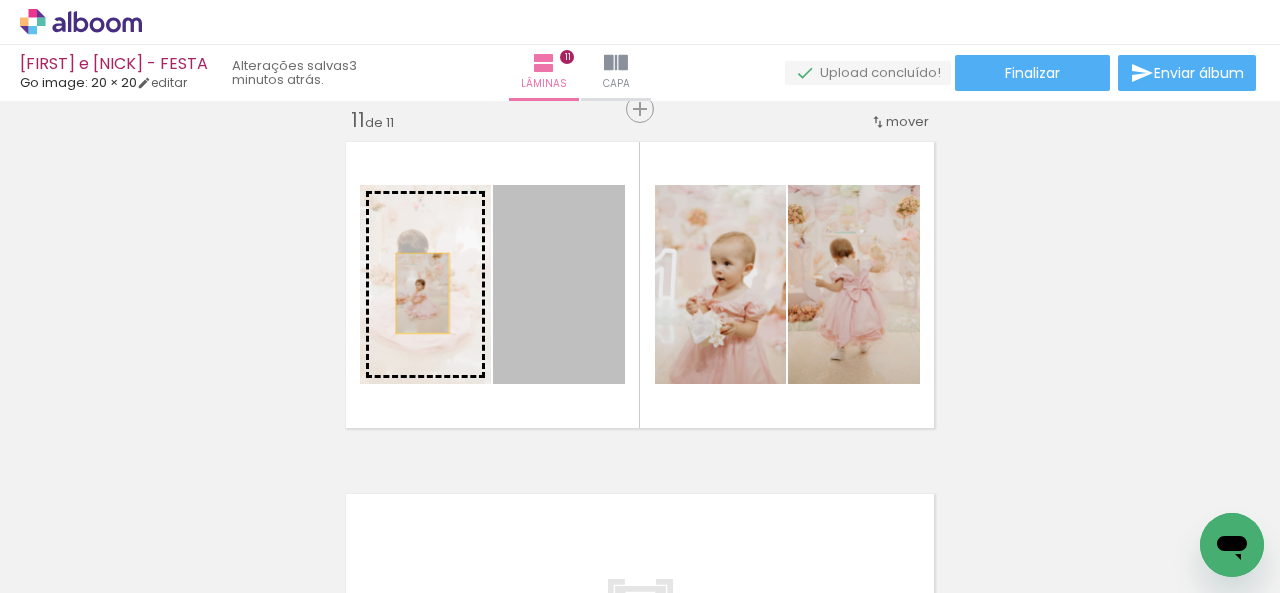 drag, startPoint x: 579, startPoint y: 317, endPoint x: 415, endPoint y: 293, distance: 165.7468 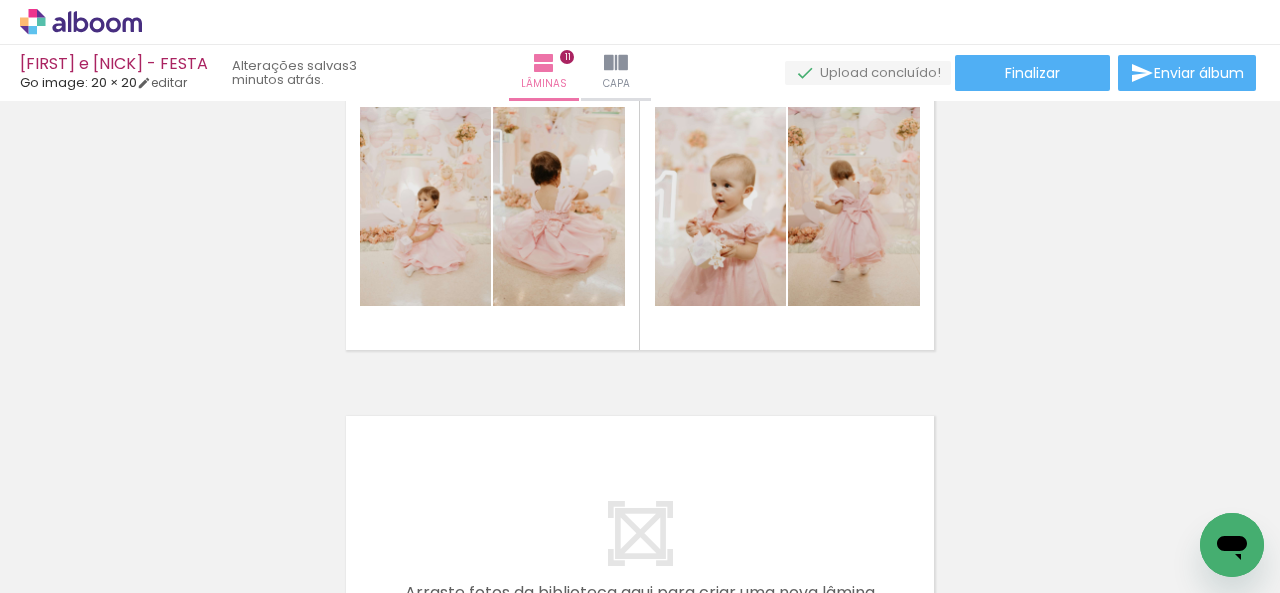 scroll, scrollTop: 3704, scrollLeft: 0, axis: vertical 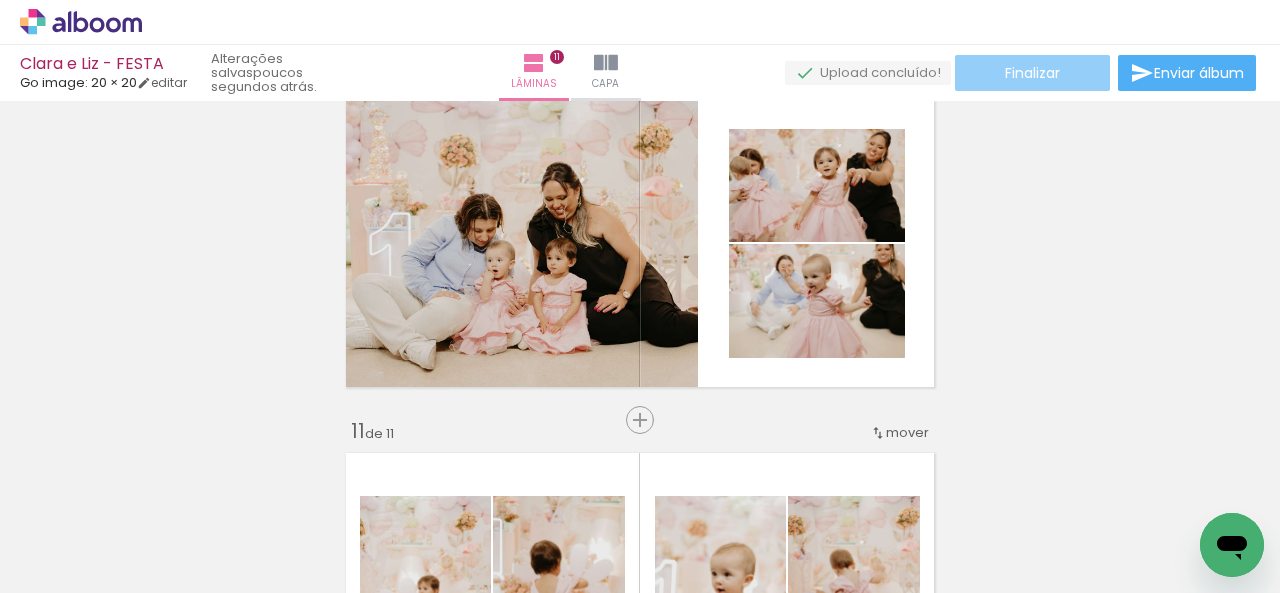 click on "Finalizar" 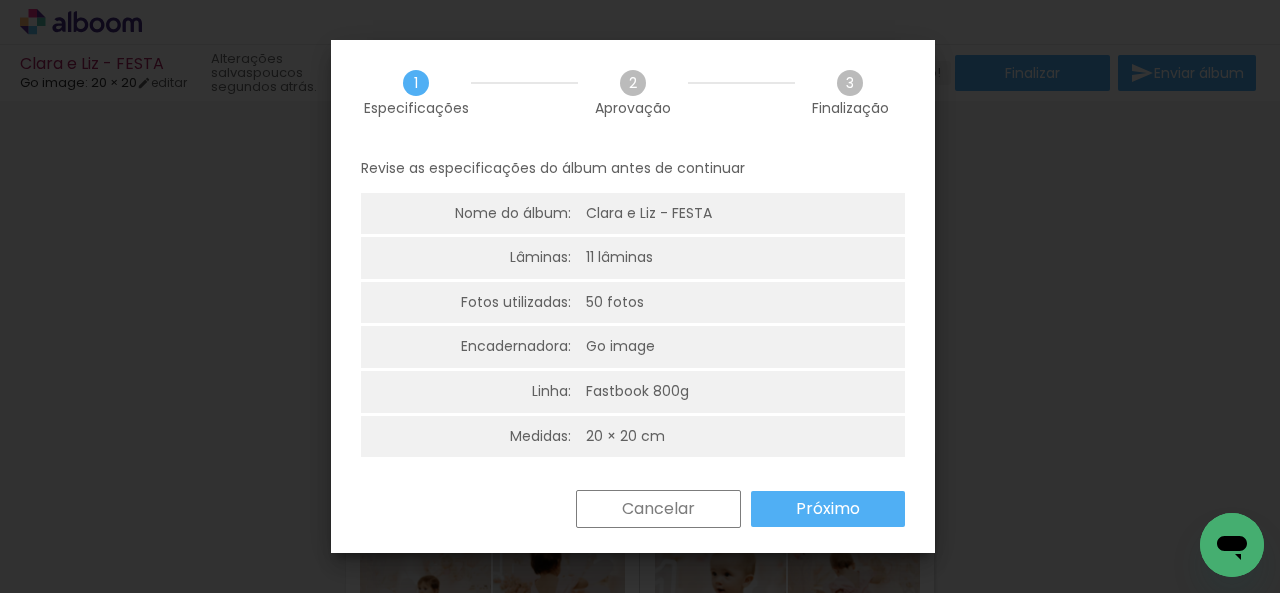 click on "Próximo" at bounding box center (0, 0) 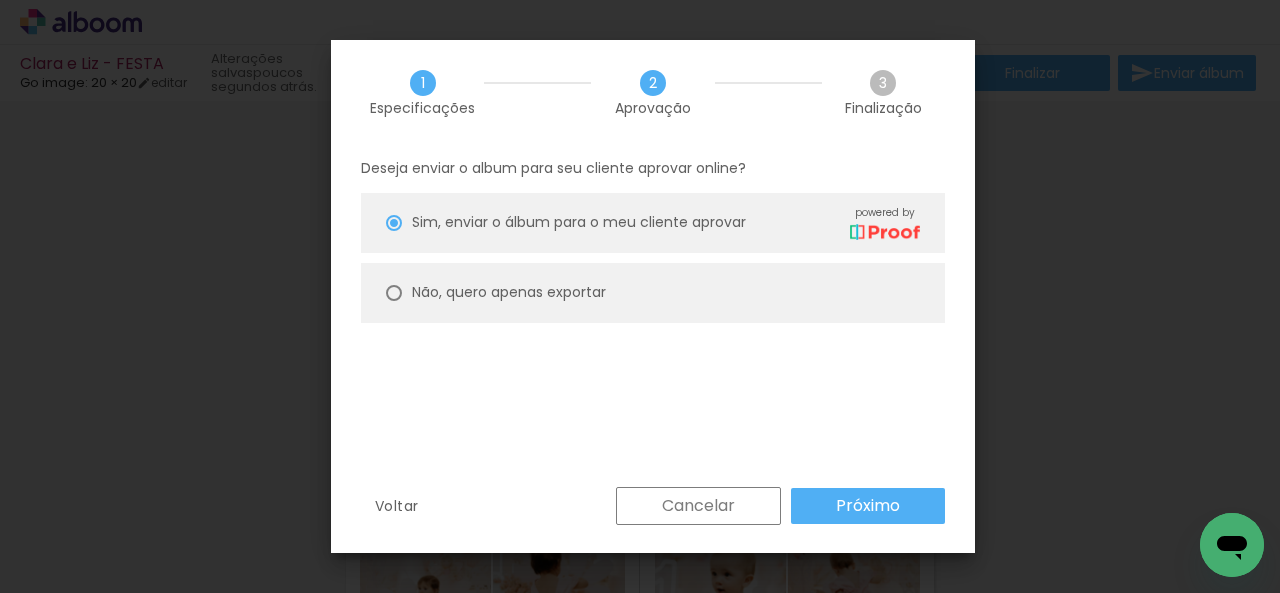 click on "Não, quero apenas exportar" at bounding box center [653, 293] 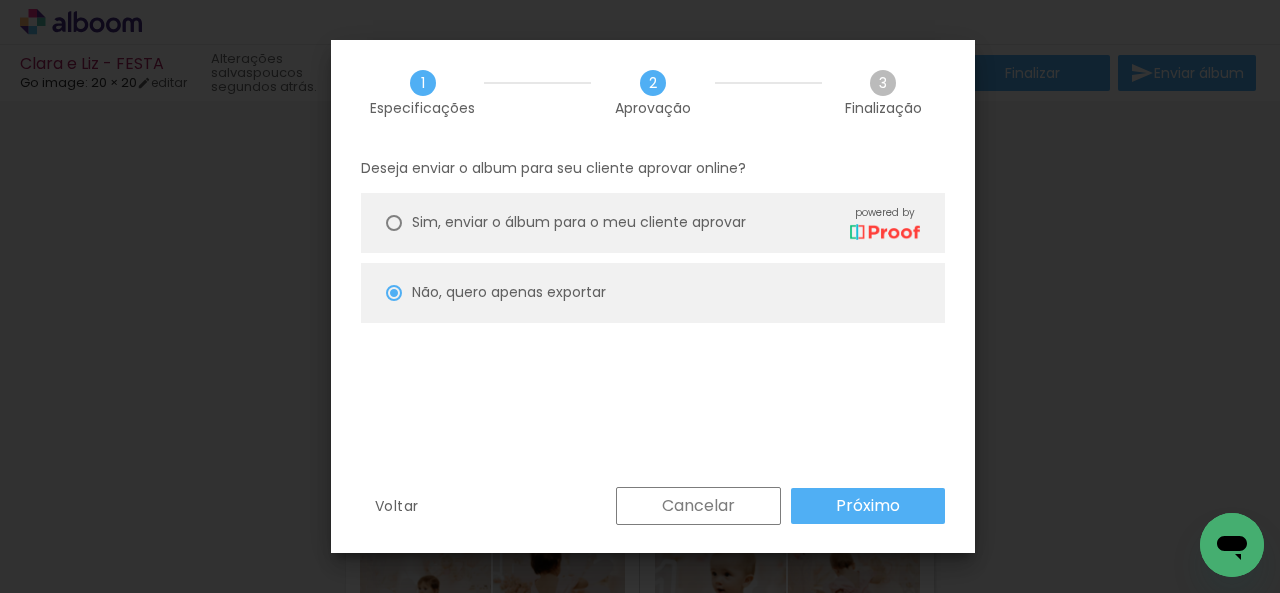 click on "Próximo" at bounding box center [868, 506] 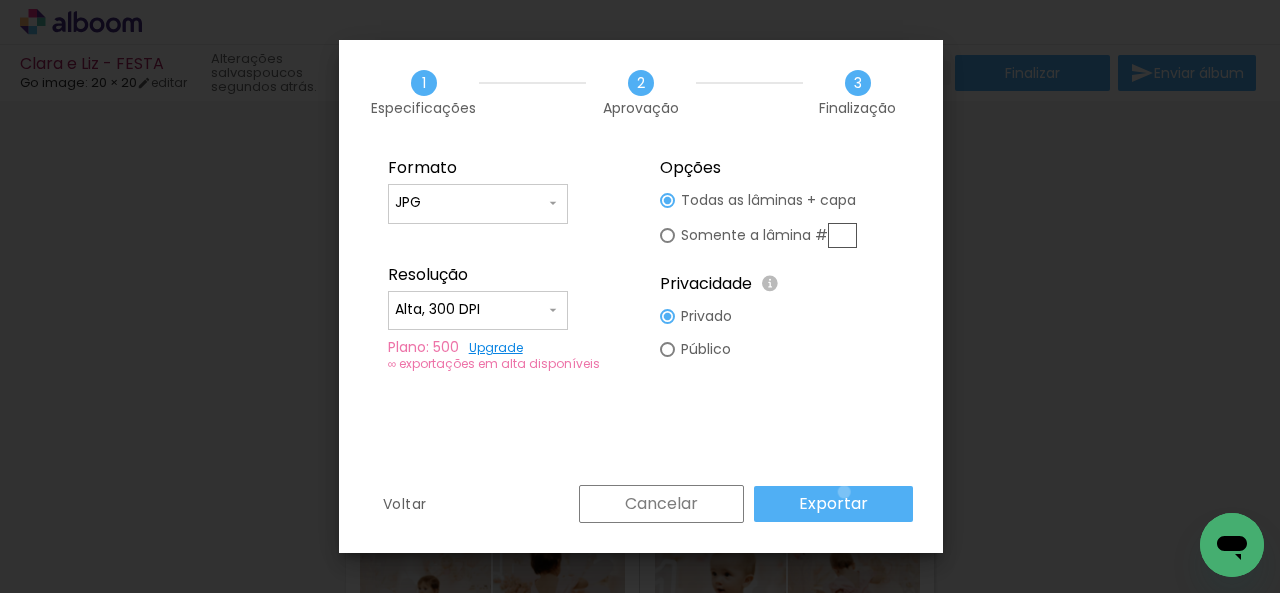 click on "Exportar" at bounding box center (833, 504) 